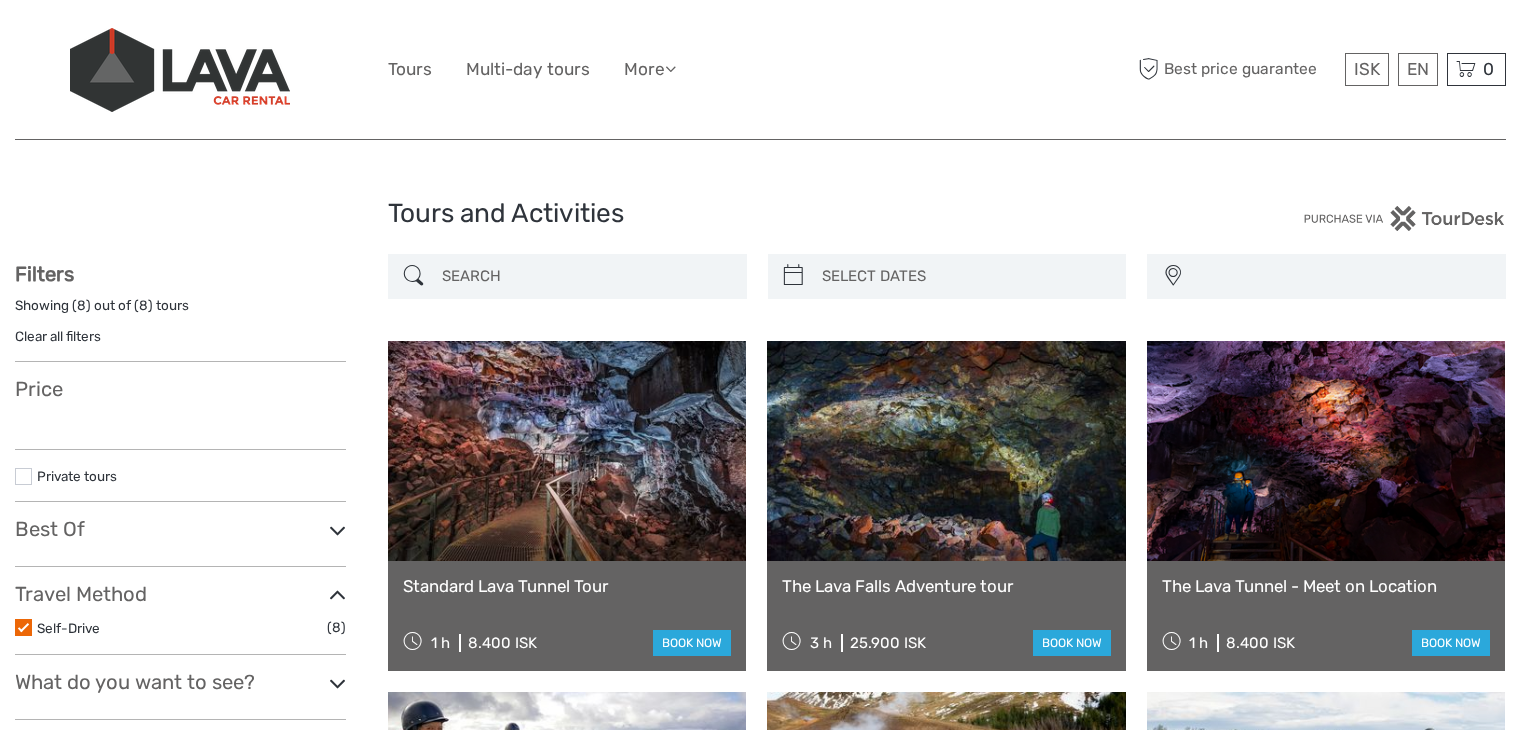 select 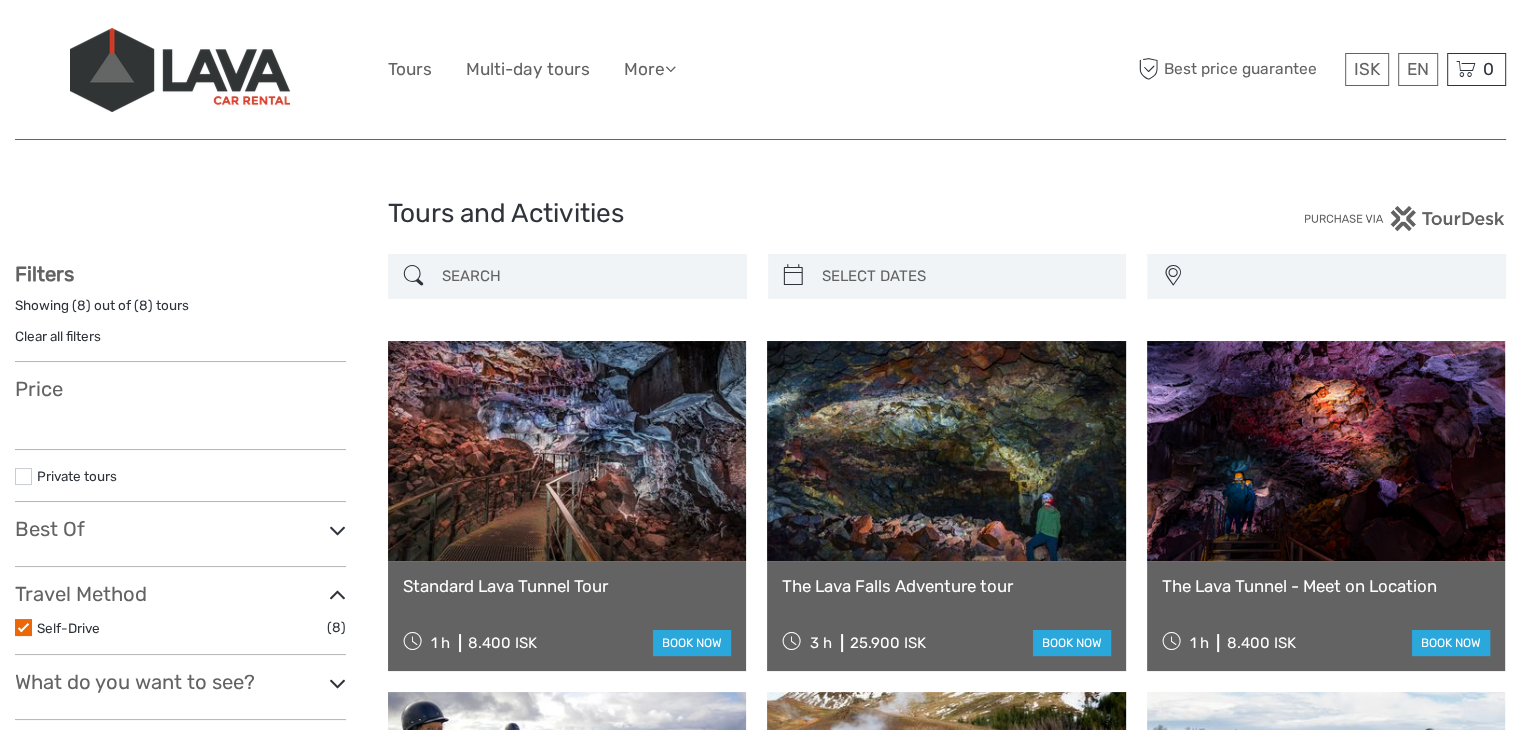 scroll, scrollTop: 0, scrollLeft: 0, axis: both 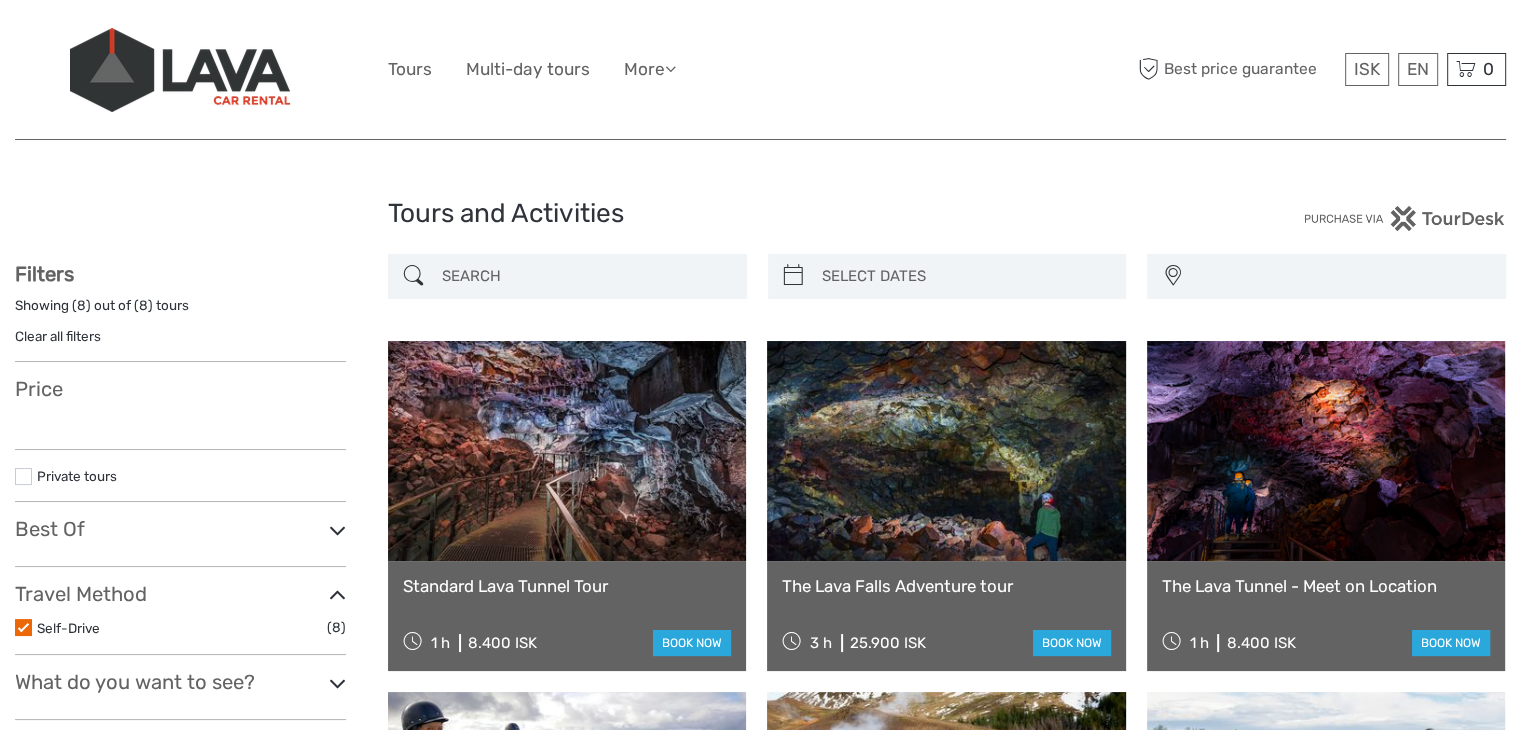 select 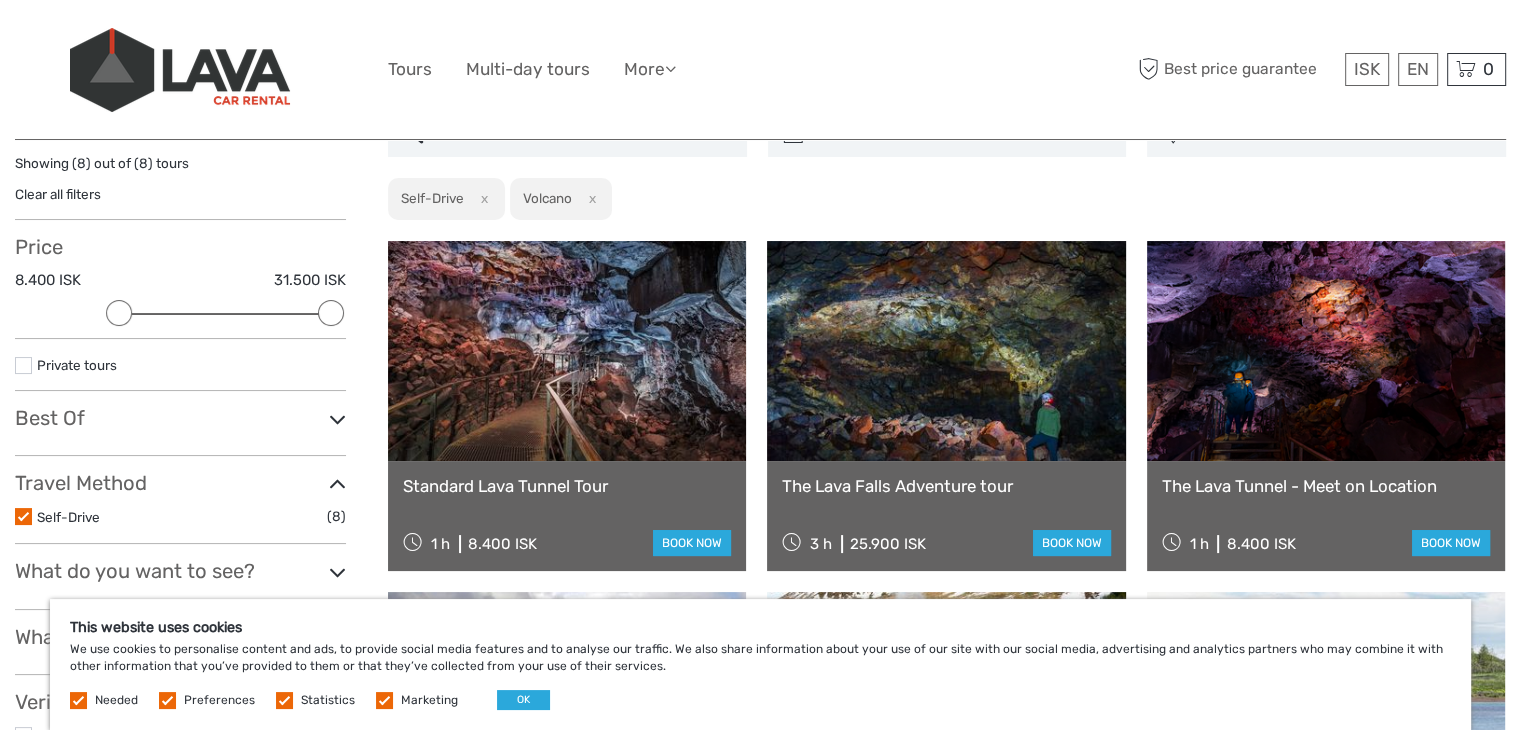 scroll, scrollTop: 200, scrollLeft: 0, axis: vertical 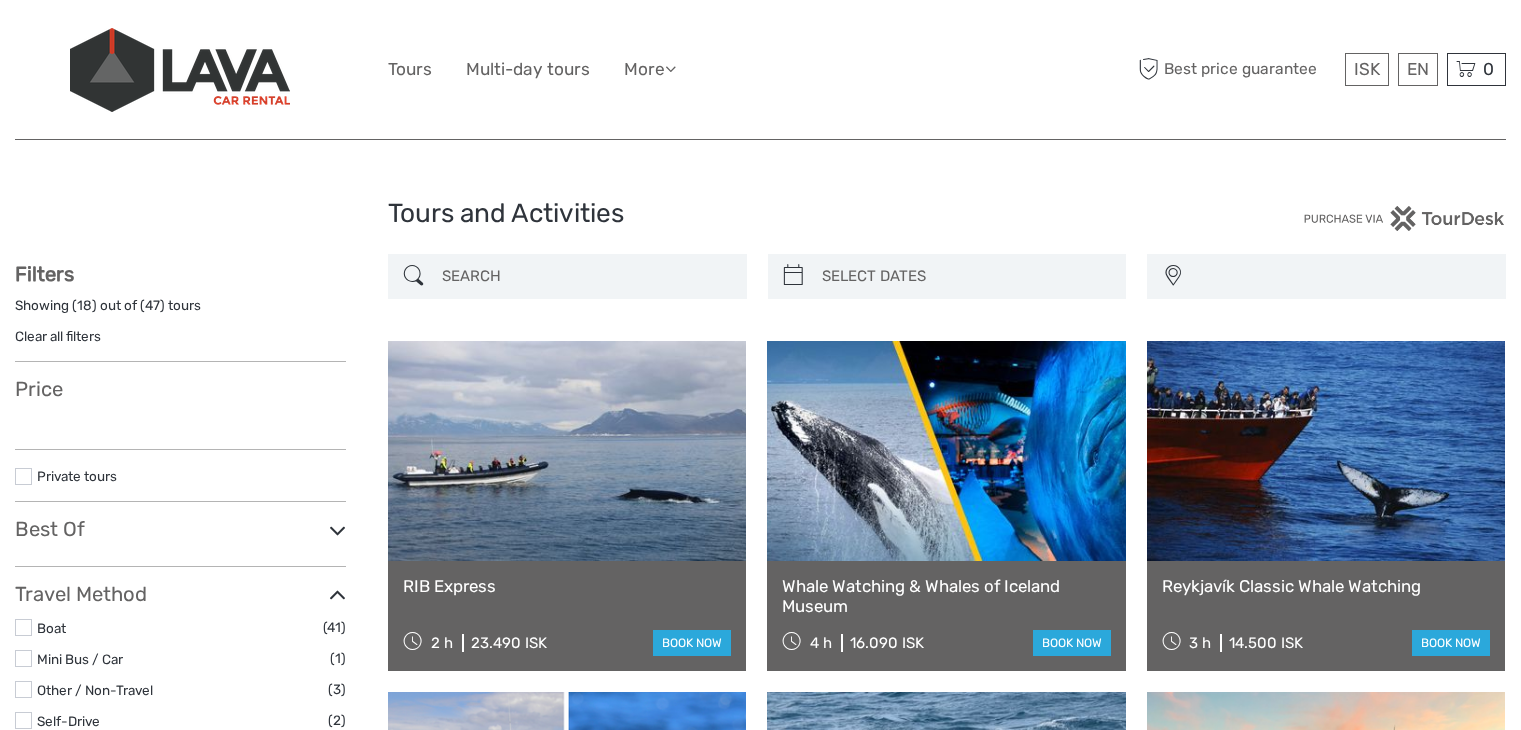 select 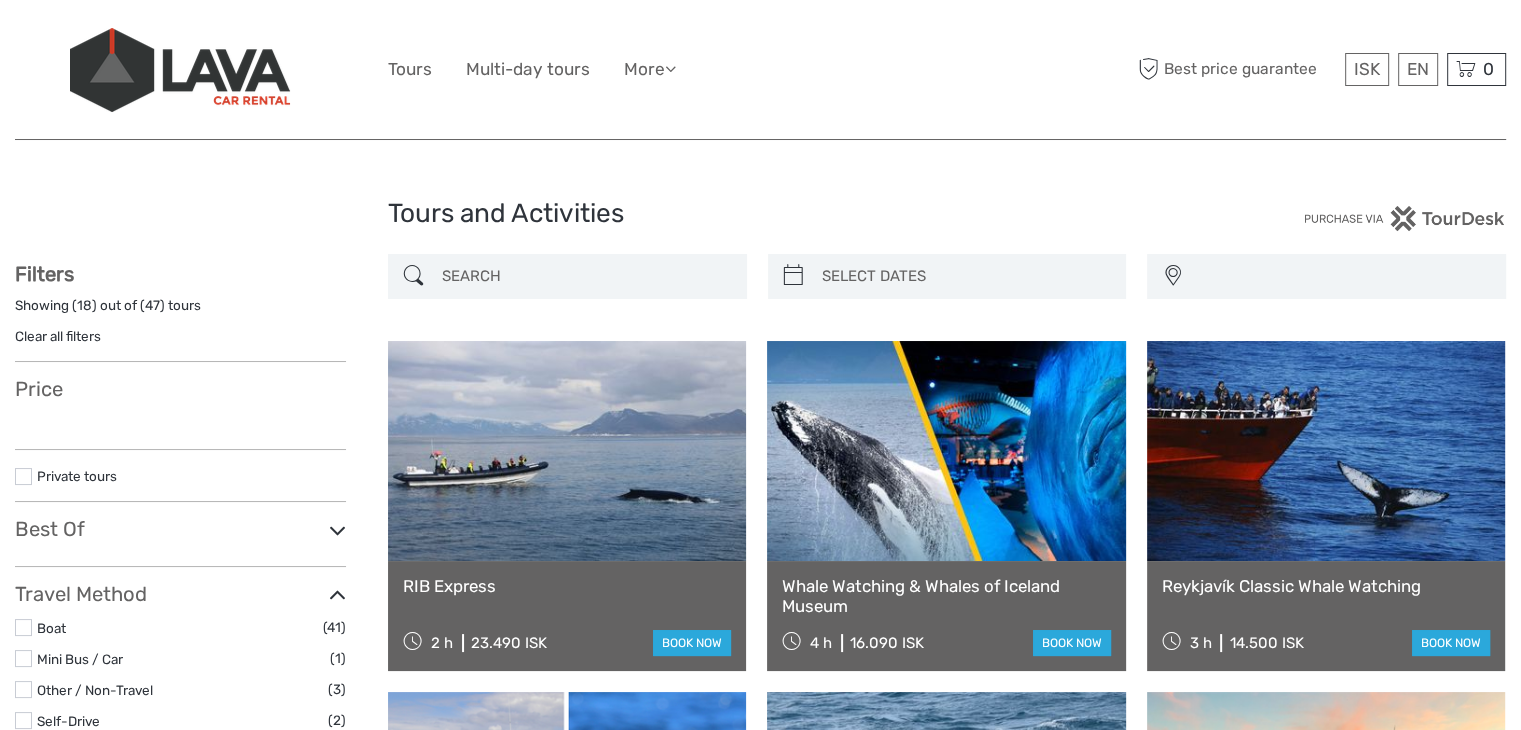 select 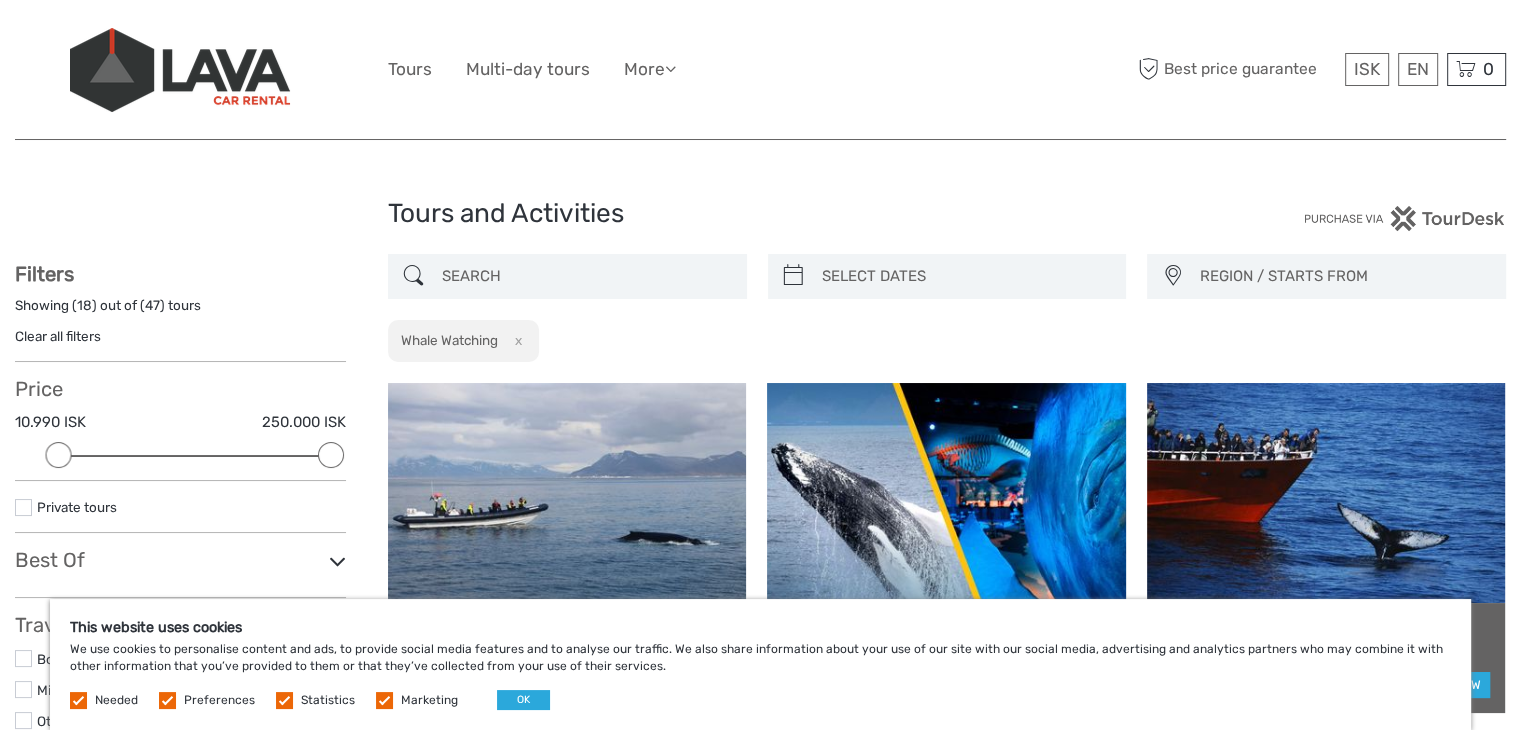 scroll, scrollTop: 0, scrollLeft: 0, axis: both 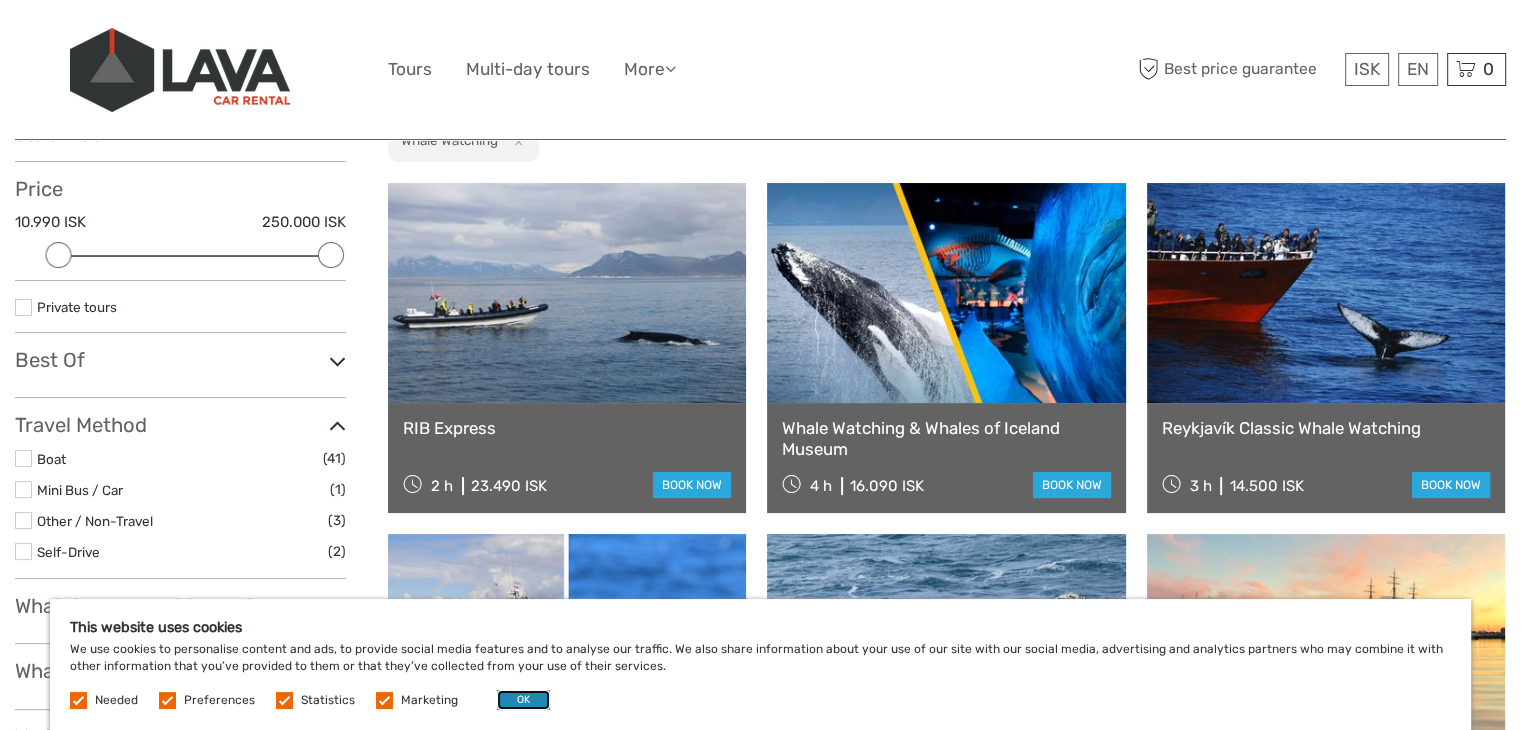 click on "OK" at bounding box center (523, 700) 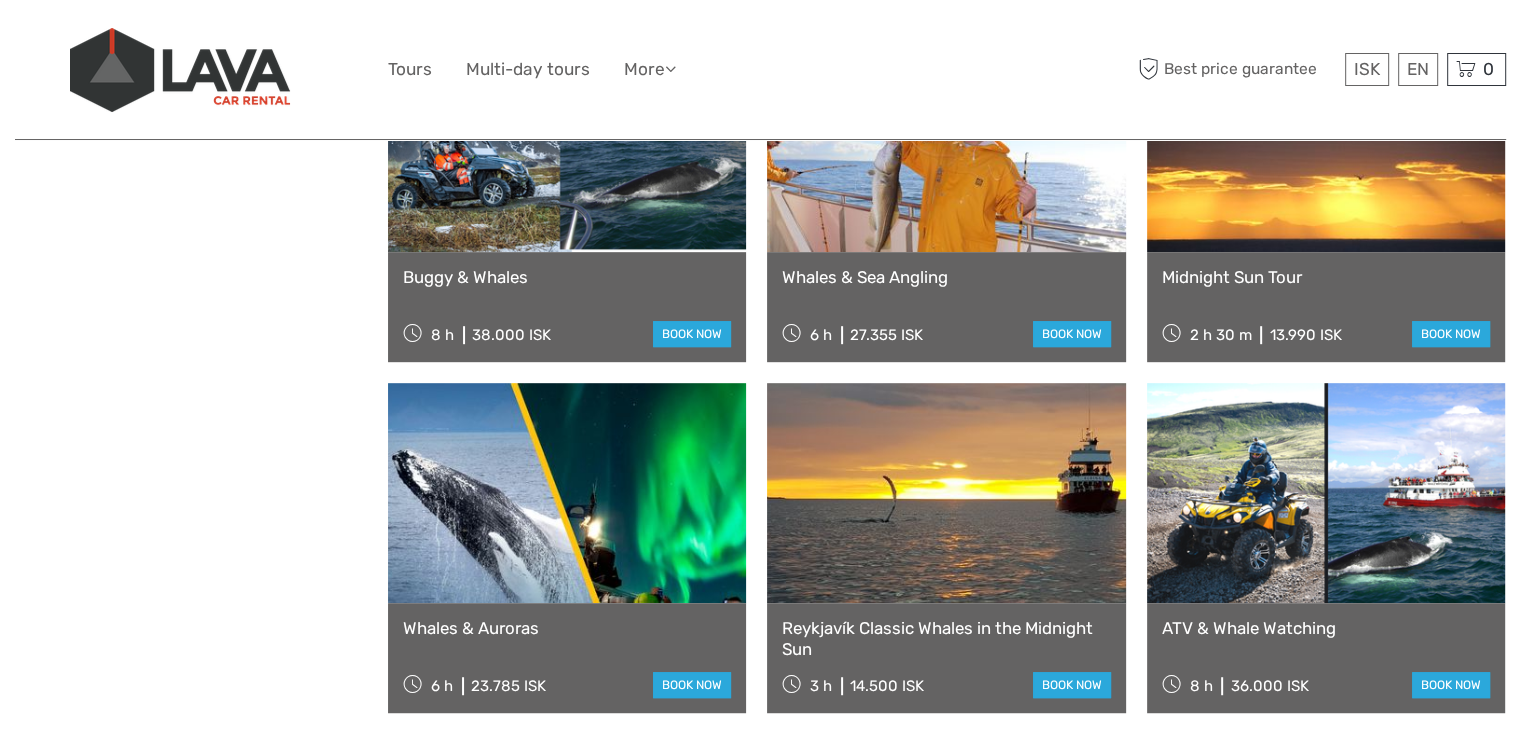 scroll, scrollTop: 1100, scrollLeft: 0, axis: vertical 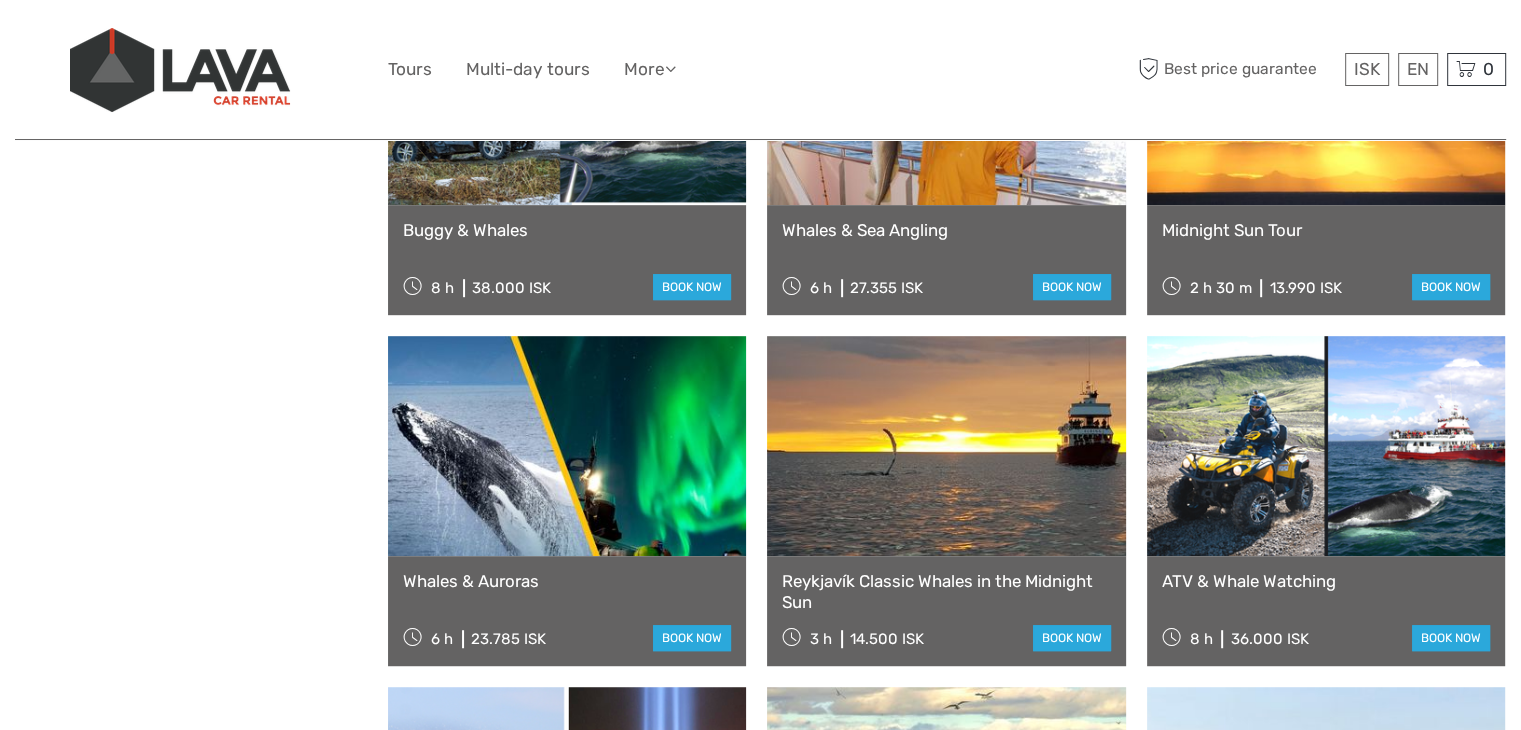 click on "Midnight Sun Tour" at bounding box center (1326, 230) 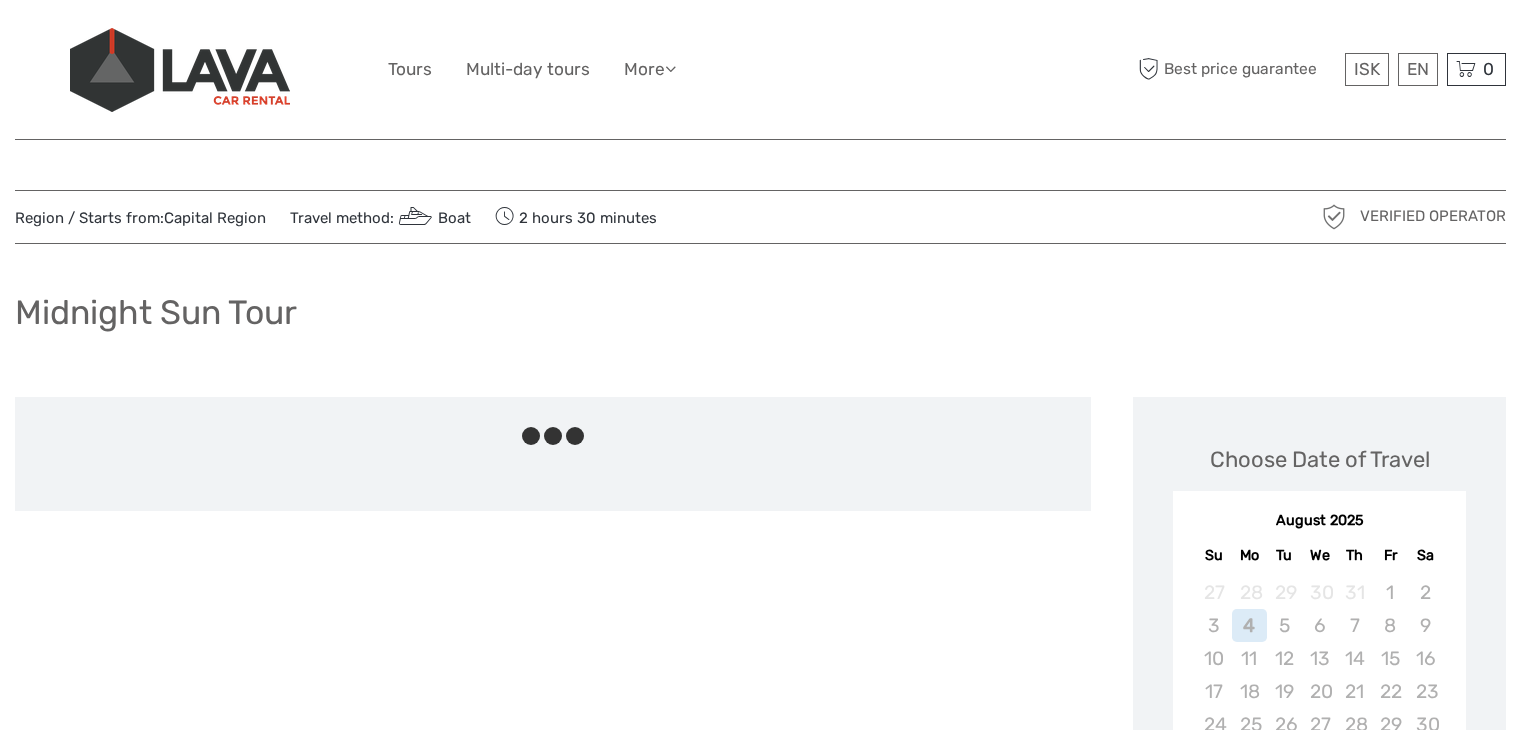 scroll, scrollTop: 0, scrollLeft: 0, axis: both 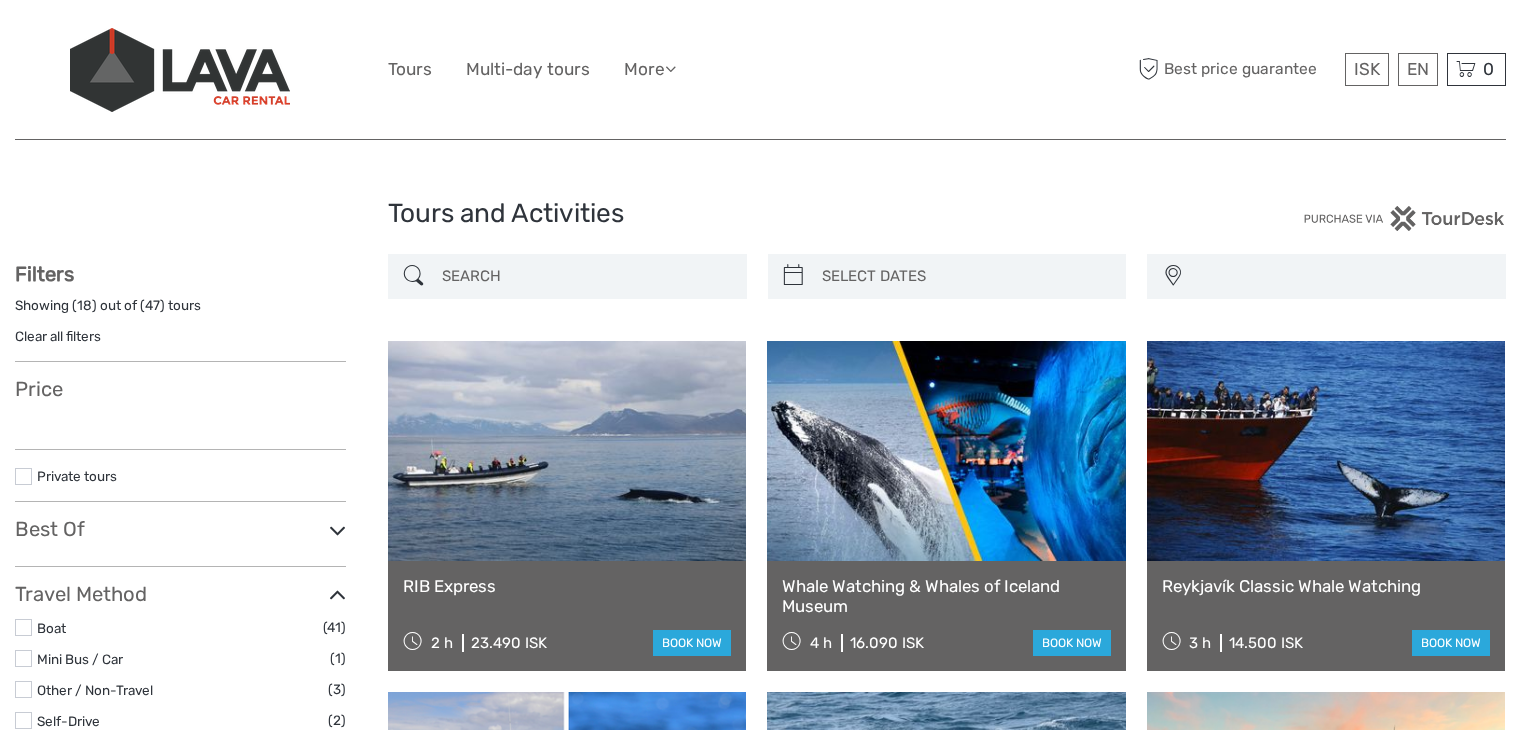 select 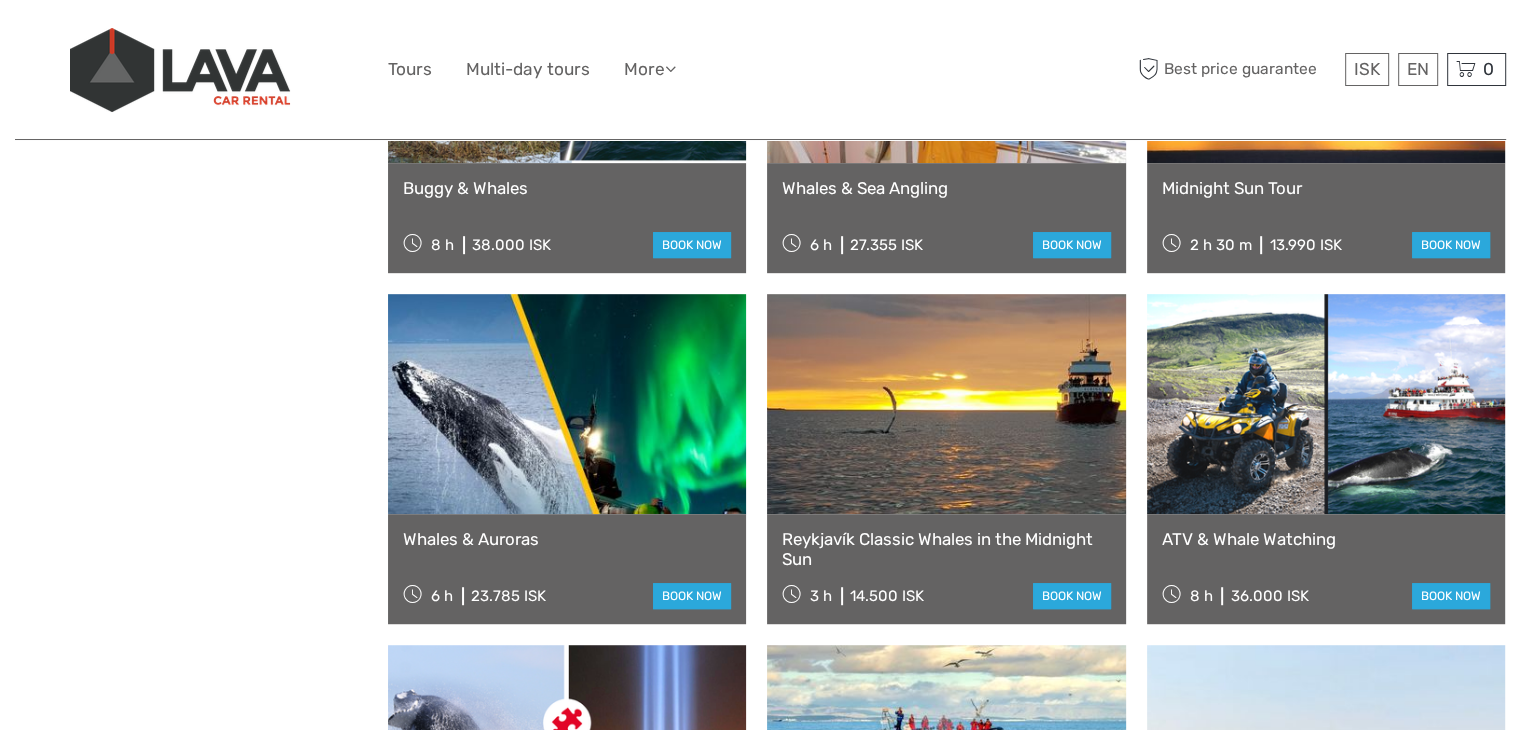 select 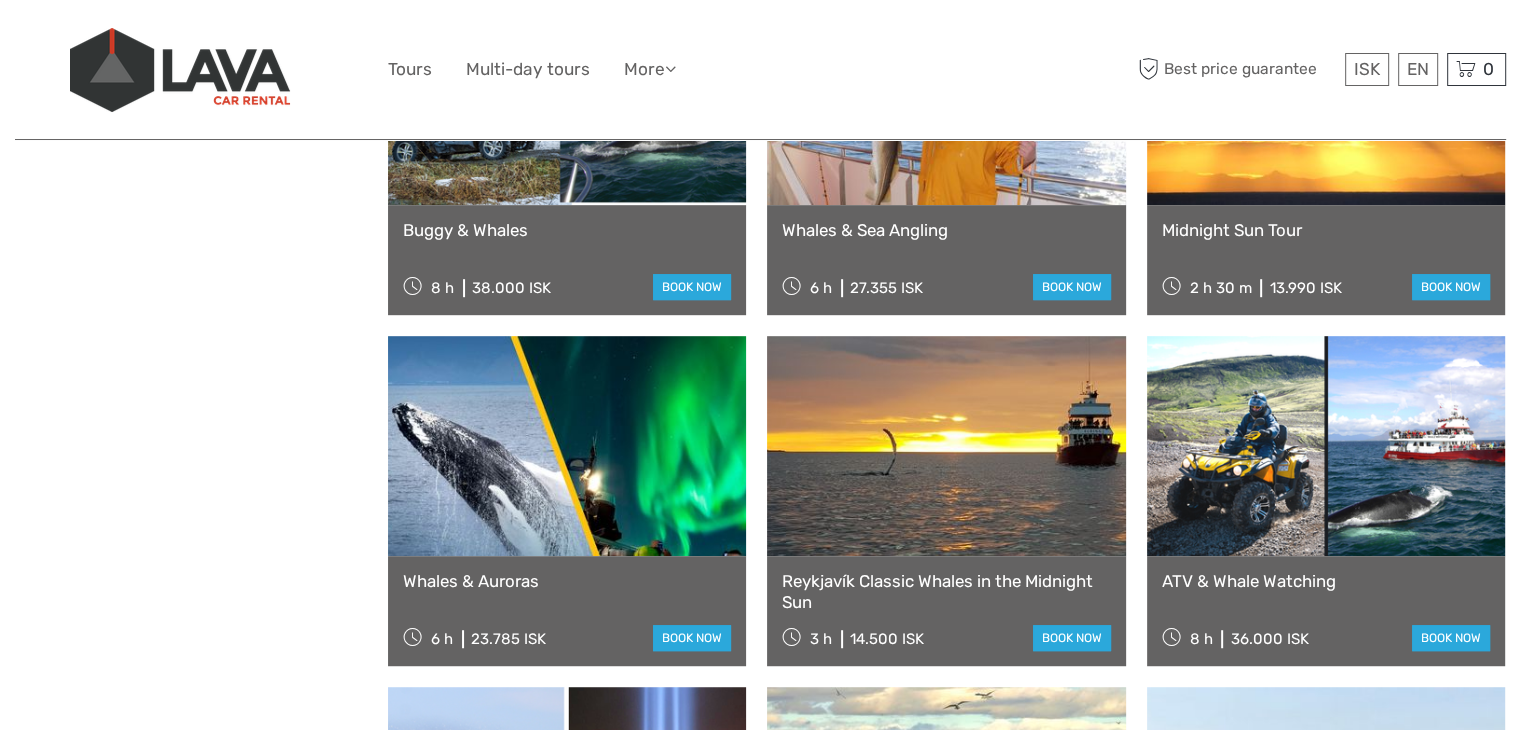 scroll, scrollTop: 0, scrollLeft: 0, axis: both 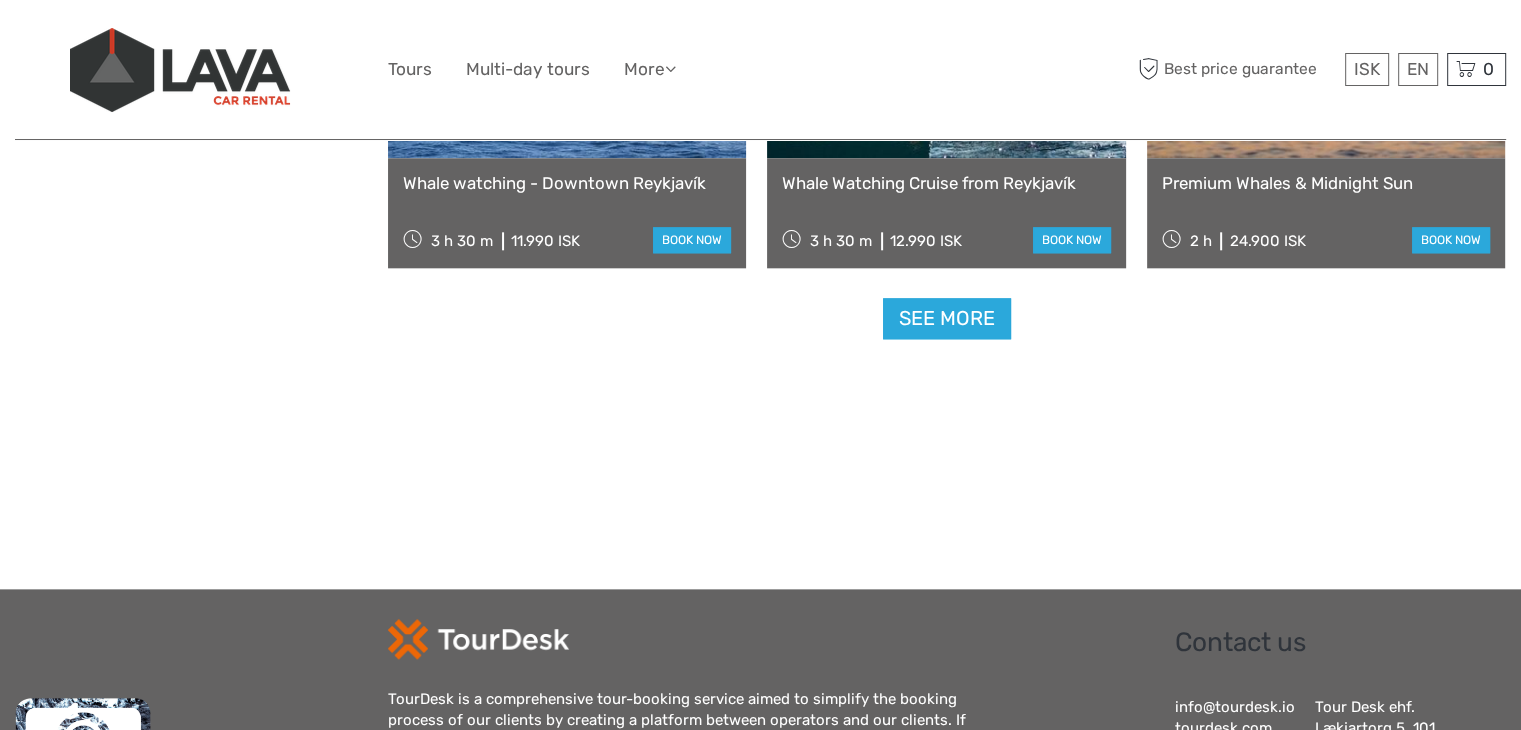 click on "See more" at bounding box center [947, 318] 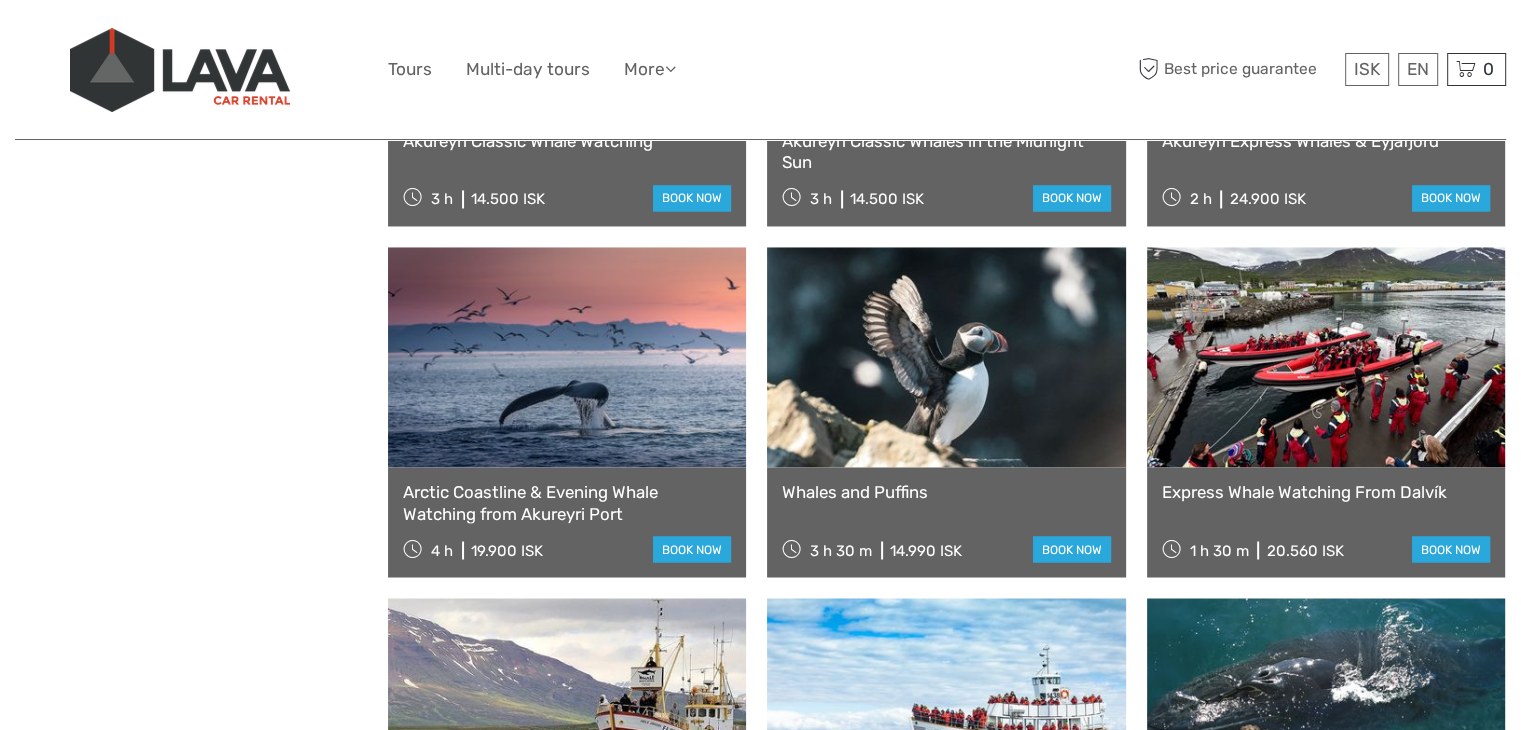 scroll, scrollTop: 3300, scrollLeft: 0, axis: vertical 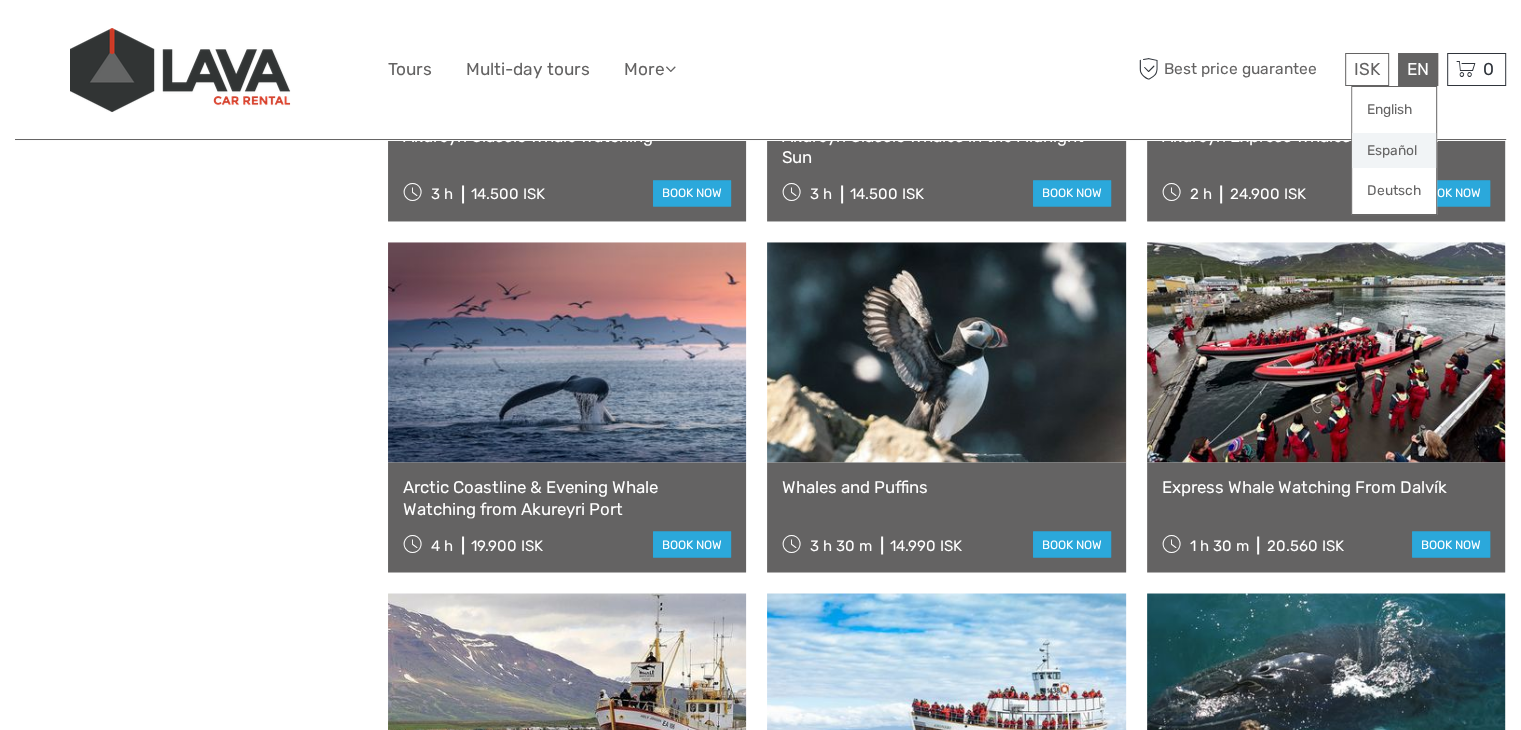 click on "Español" at bounding box center [1394, 151] 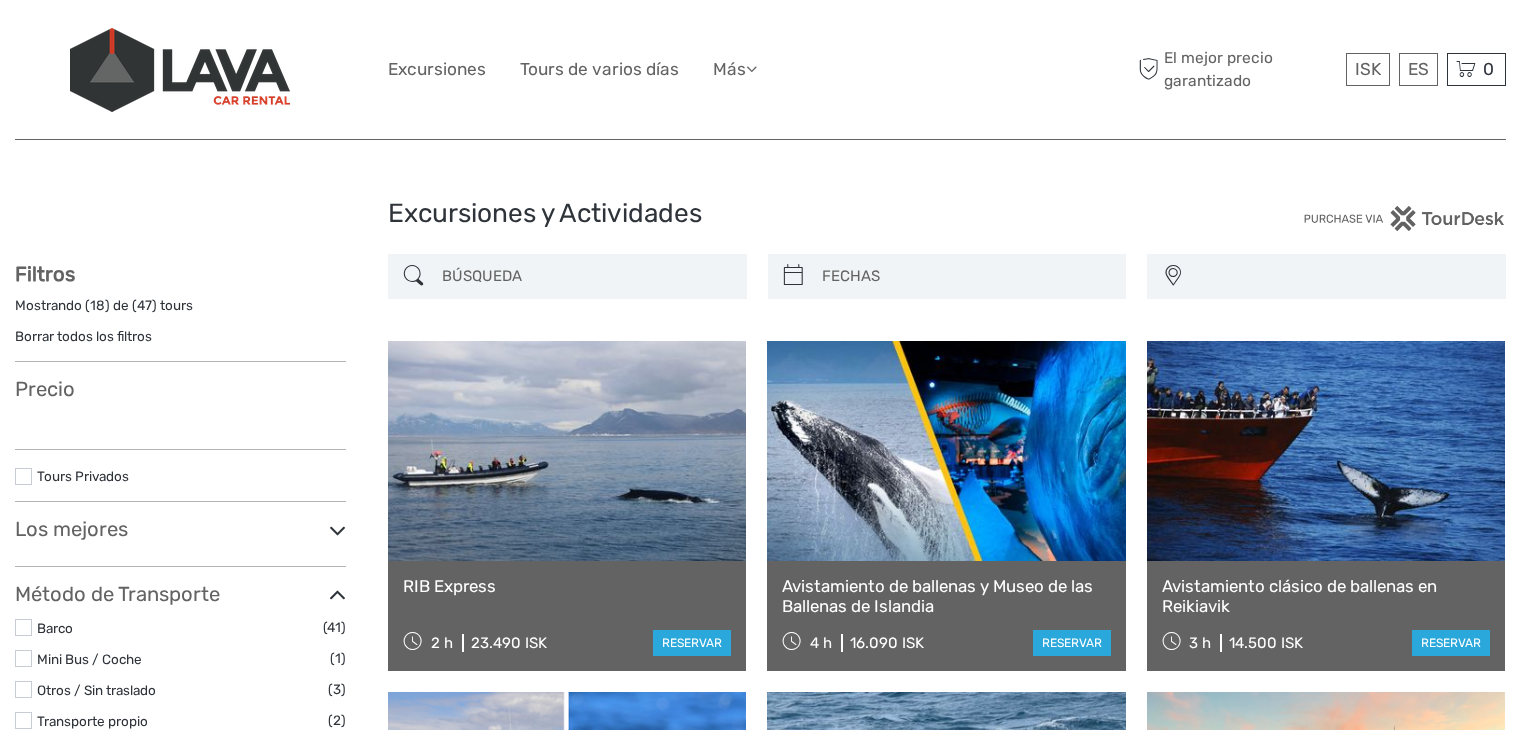 select 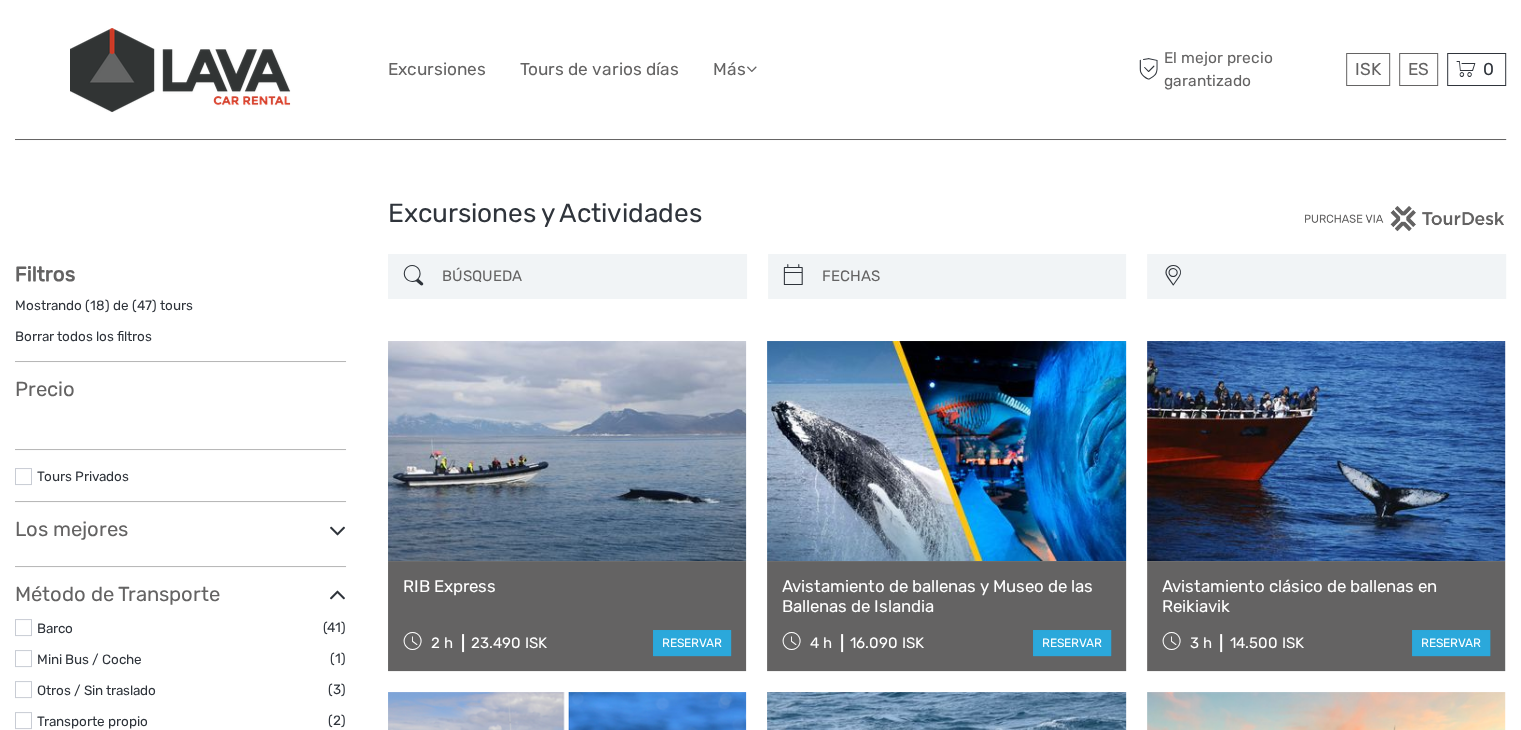 select 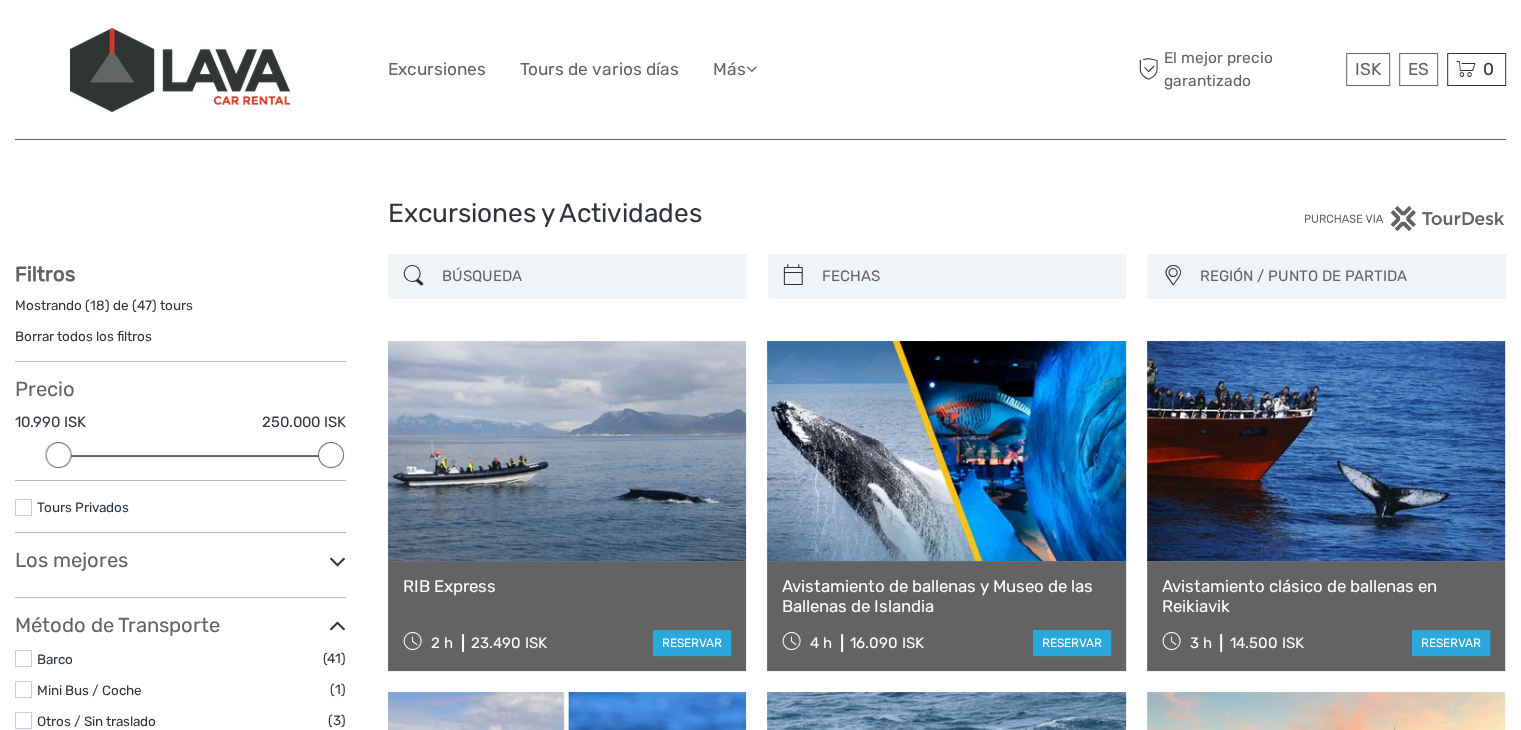 scroll, scrollTop: 0, scrollLeft: 0, axis: both 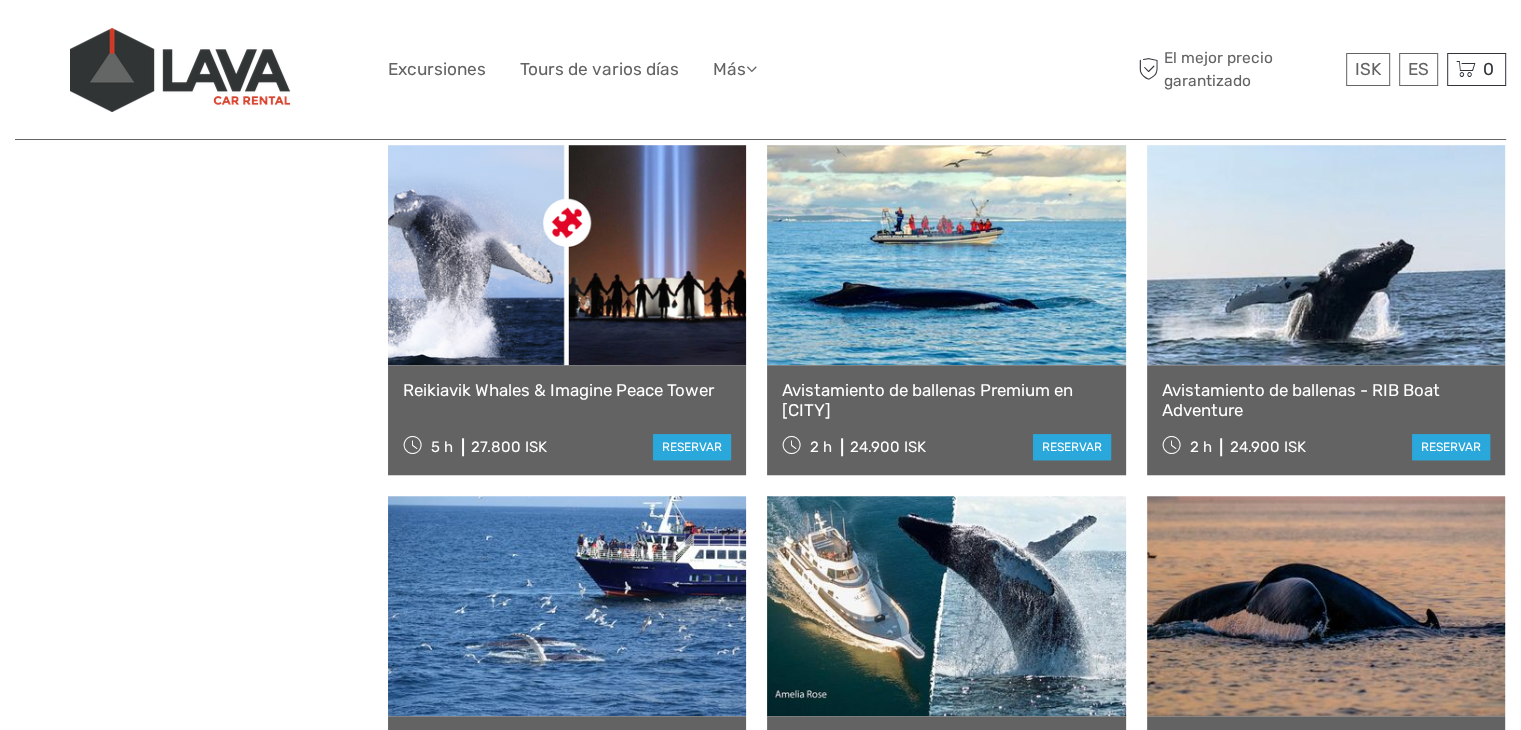 click on "Reikiavik Whales & Imagine Peace Tower" at bounding box center (567, 390) 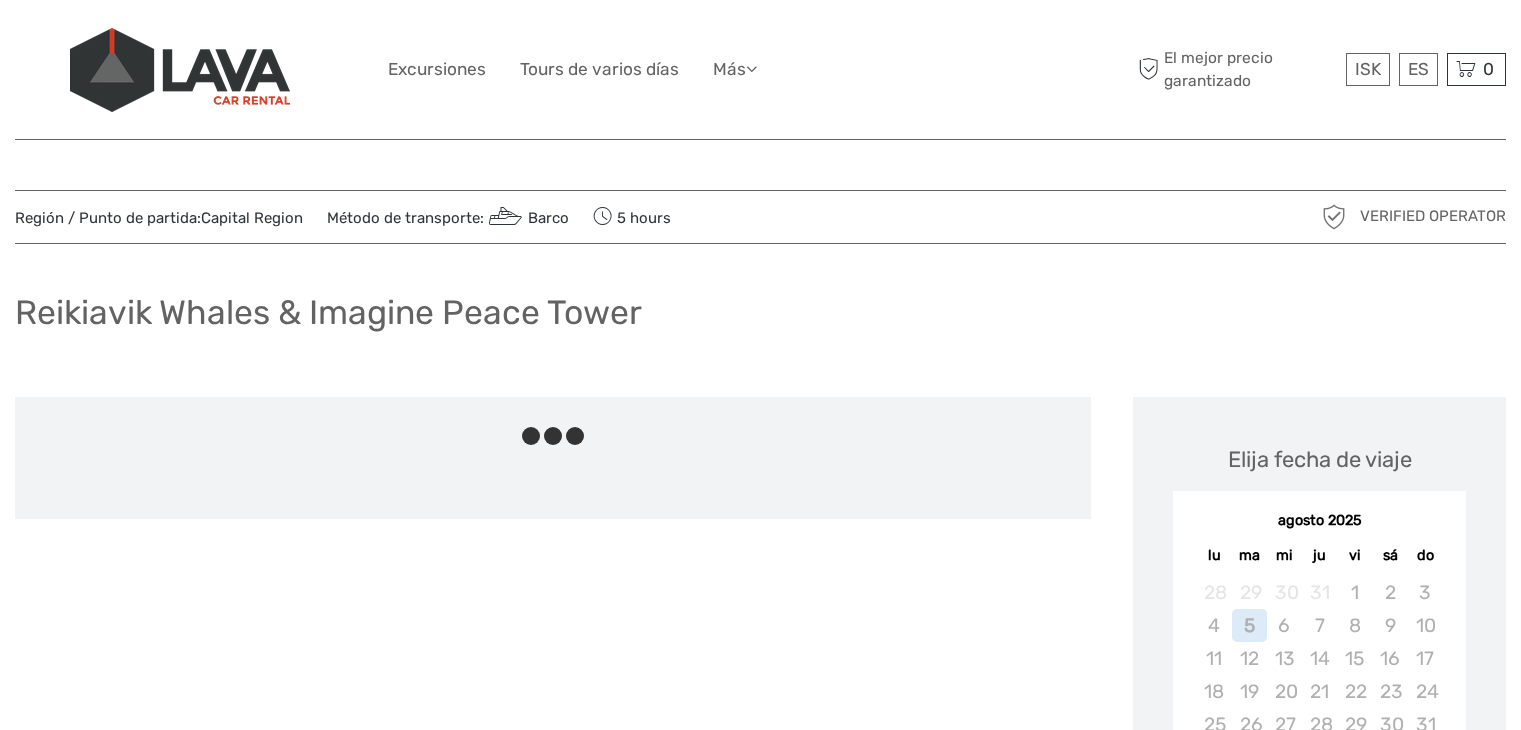 scroll, scrollTop: 0, scrollLeft: 0, axis: both 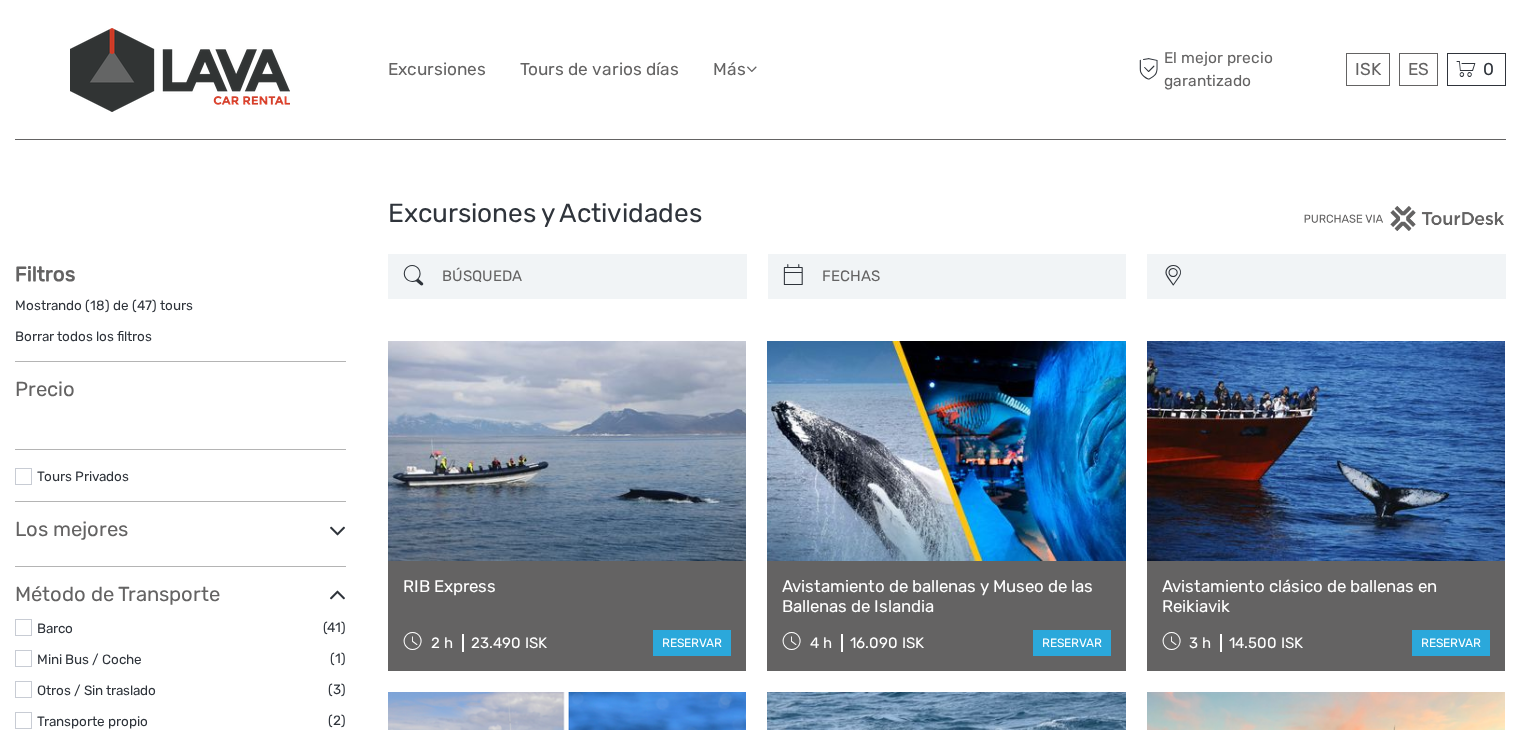select 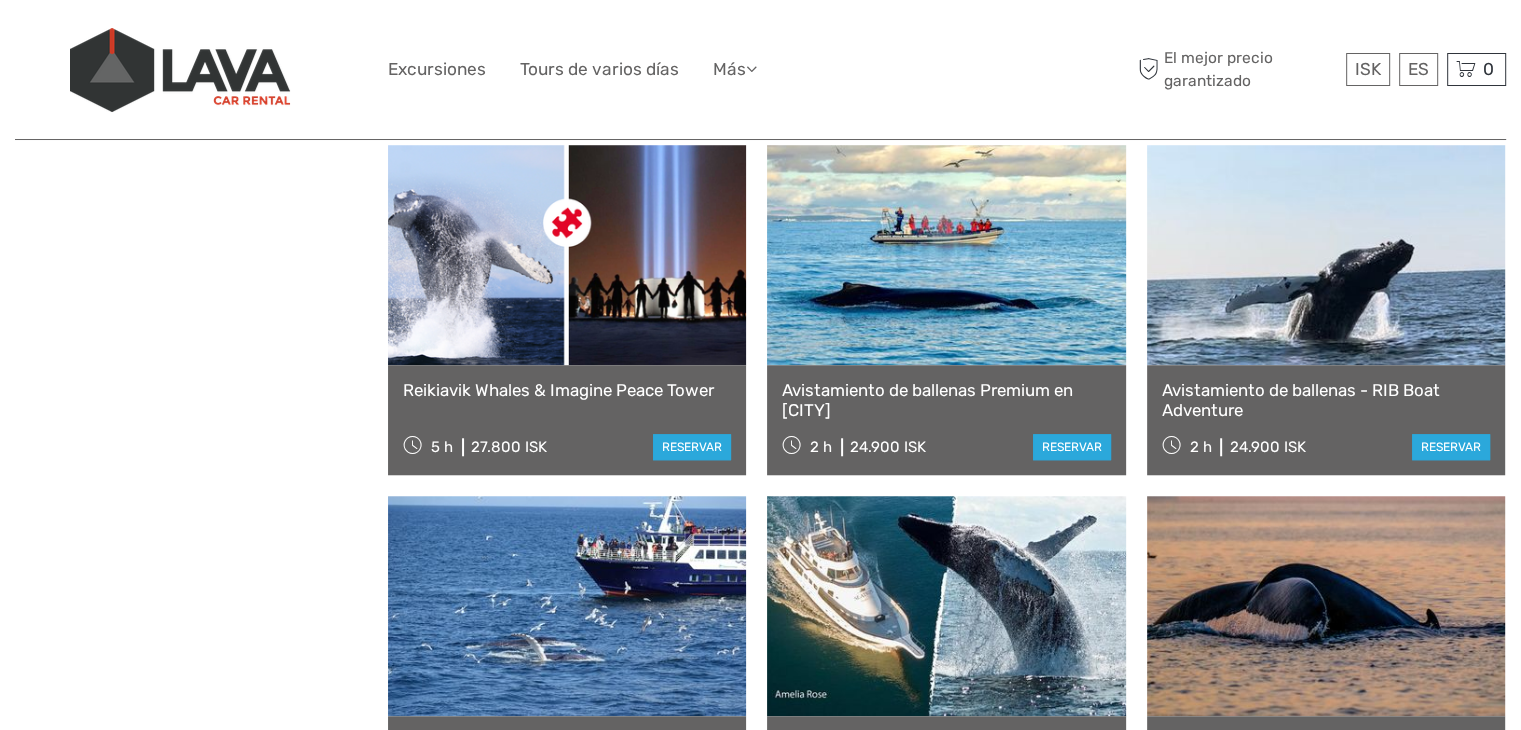 select 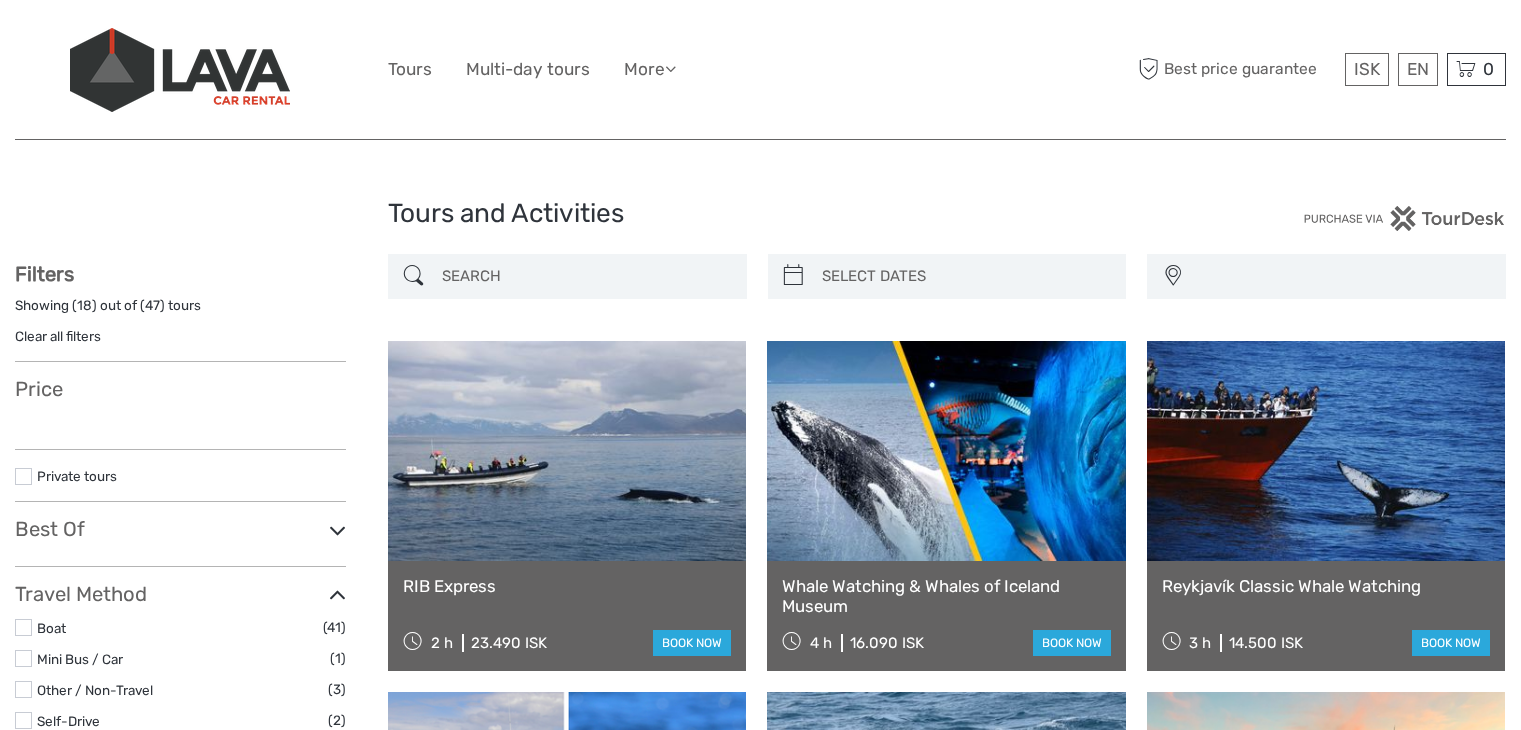 select 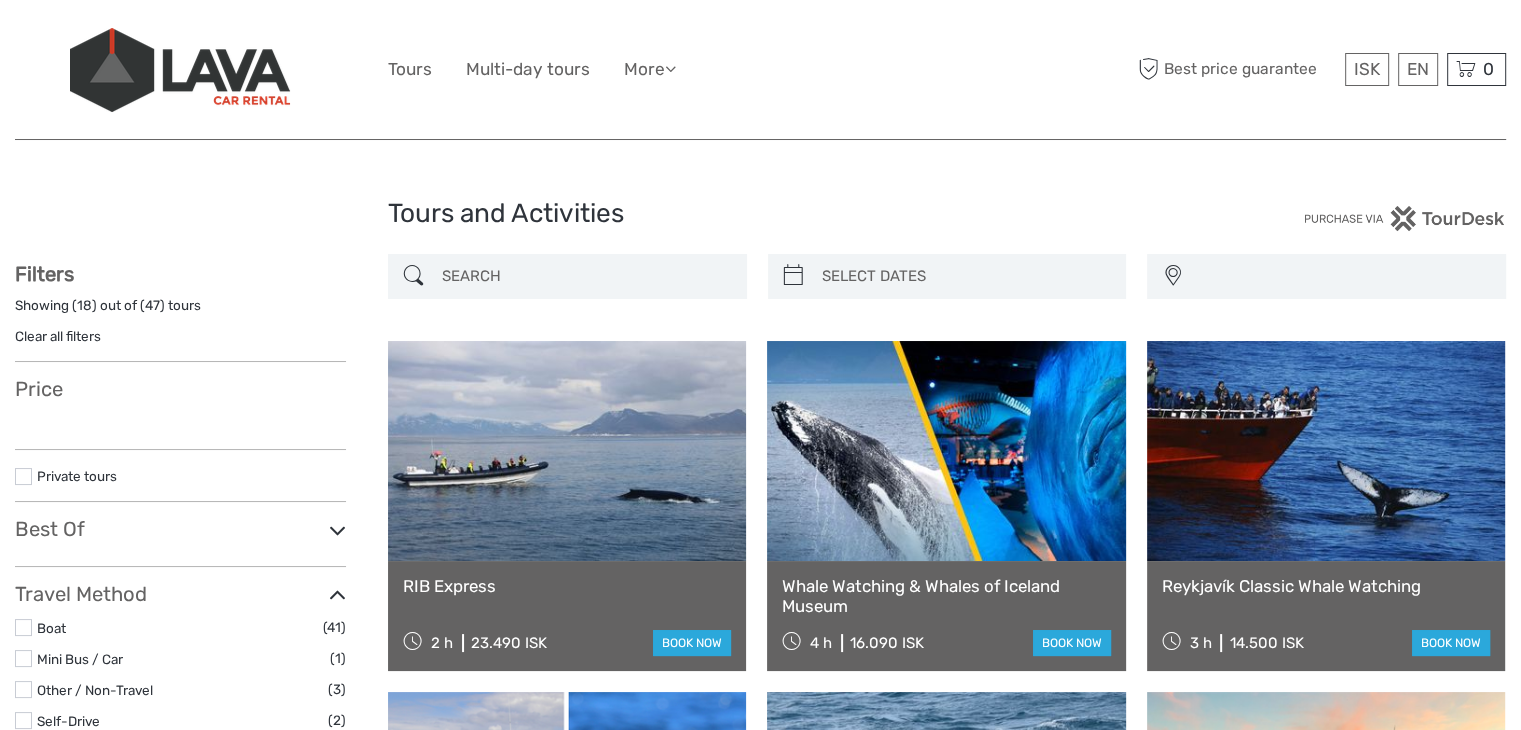 scroll, scrollTop: 2473, scrollLeft: 0, axis: vertical 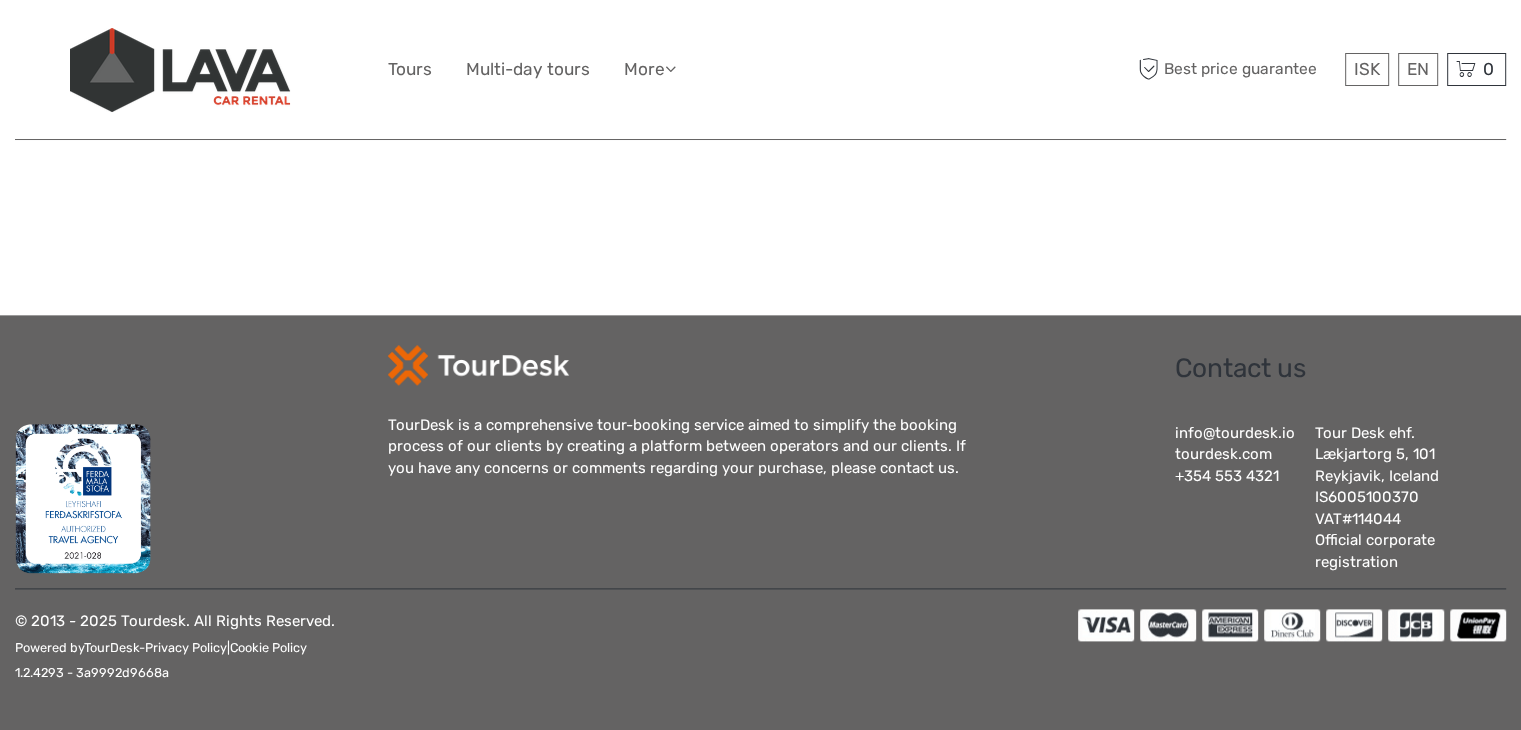 select 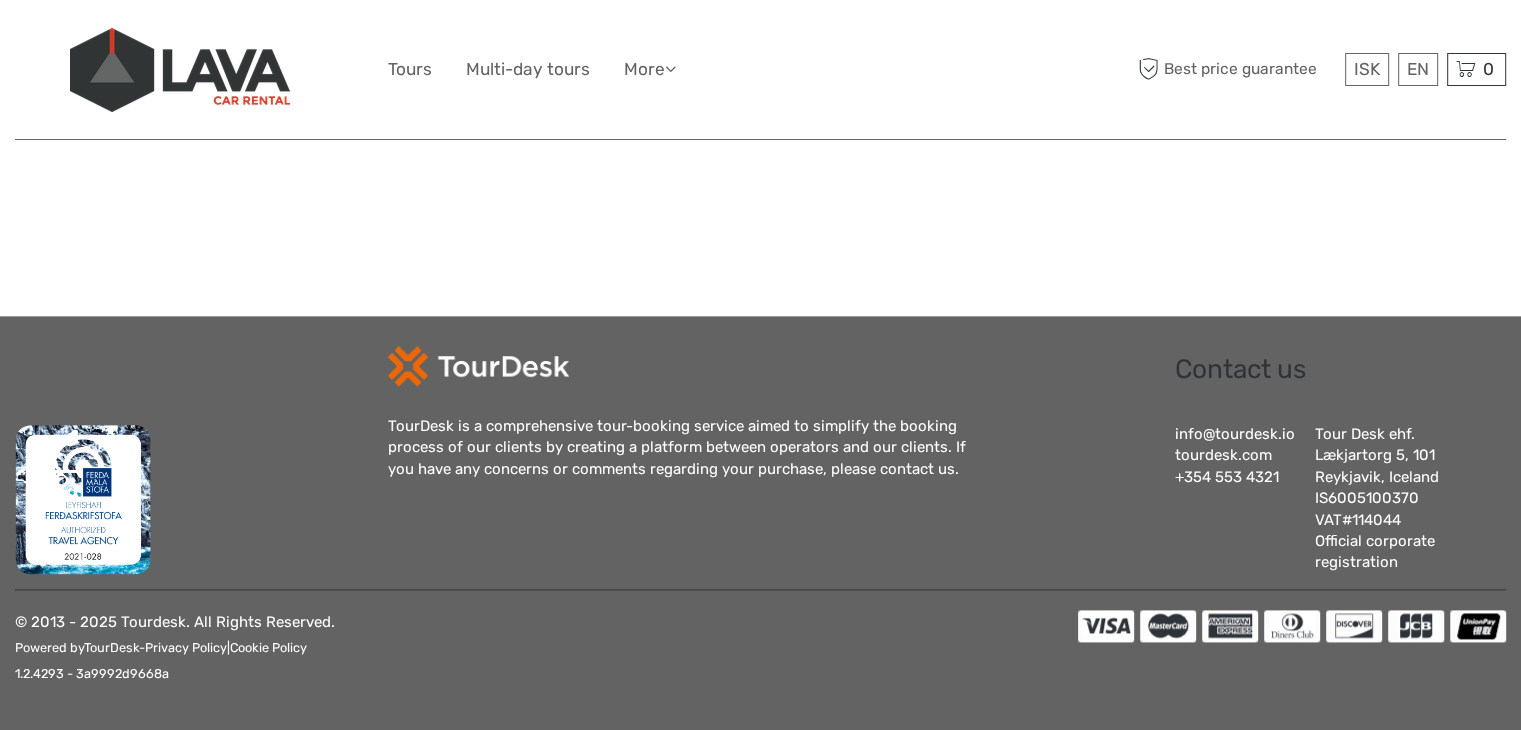 scroll, scrollTop: 0, scrollLeft: 0, axis: both 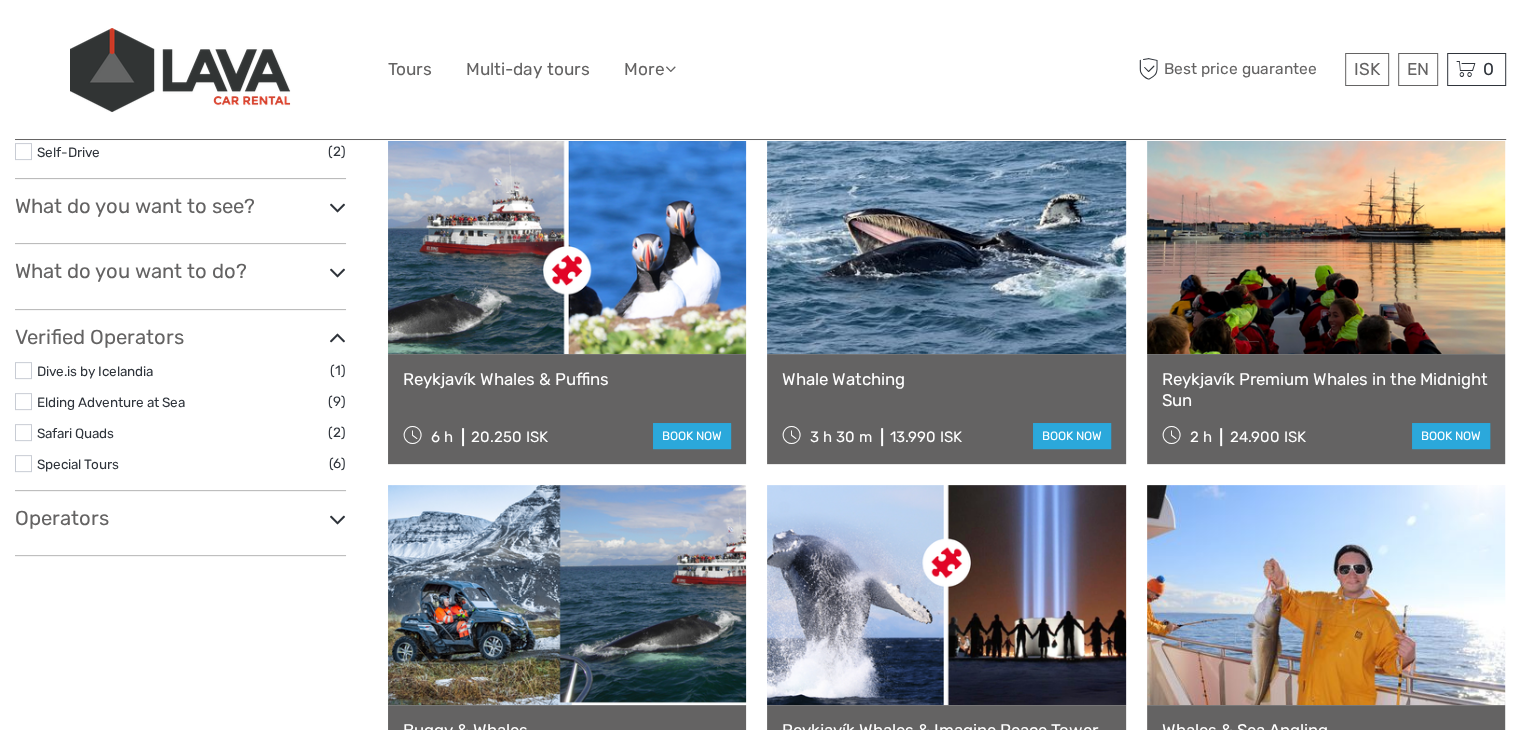 click on "What do you want to do?" at bounding box center [180, 271] 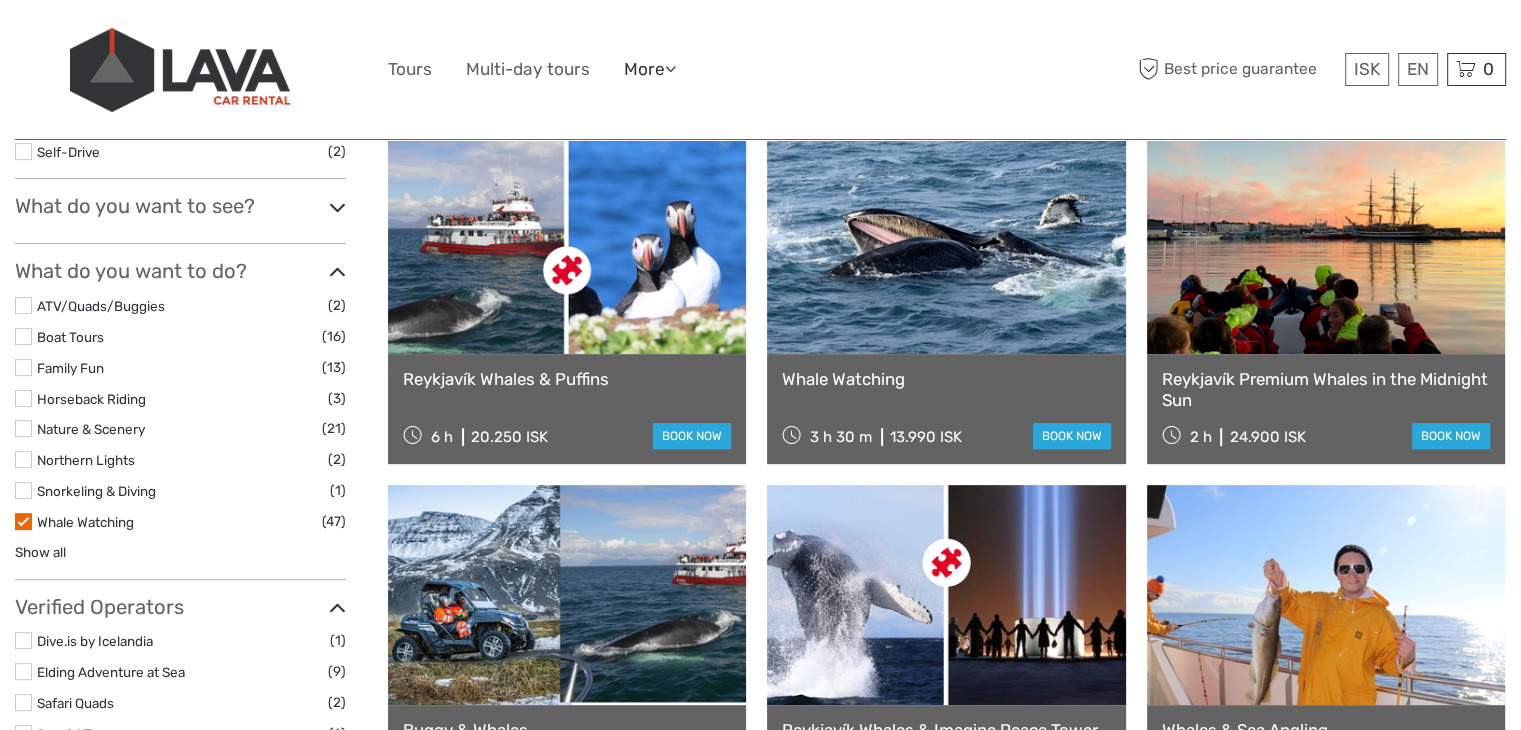 click on "More" at bounding box center (650, 69) 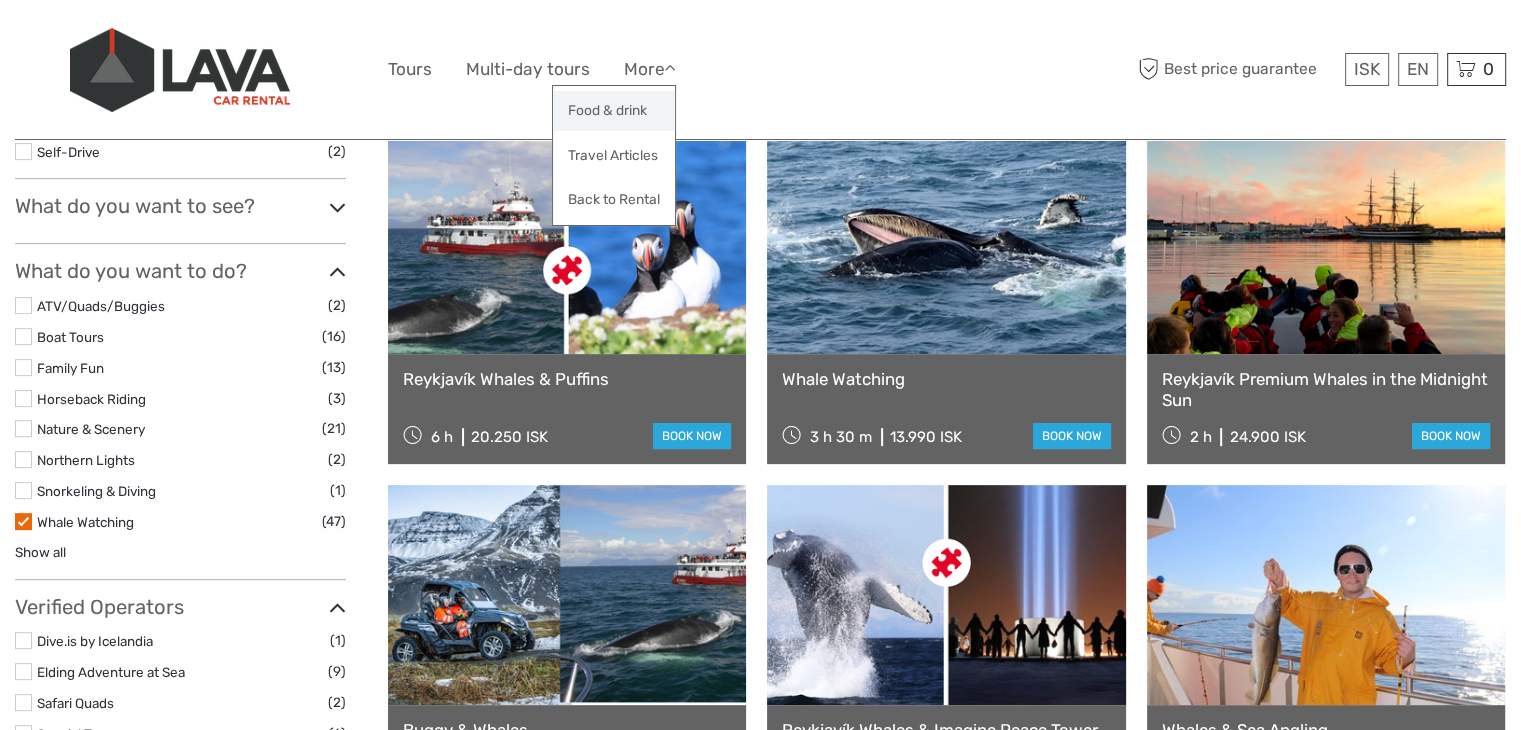 click on "Food & drink" at bounding box center (614, 110) 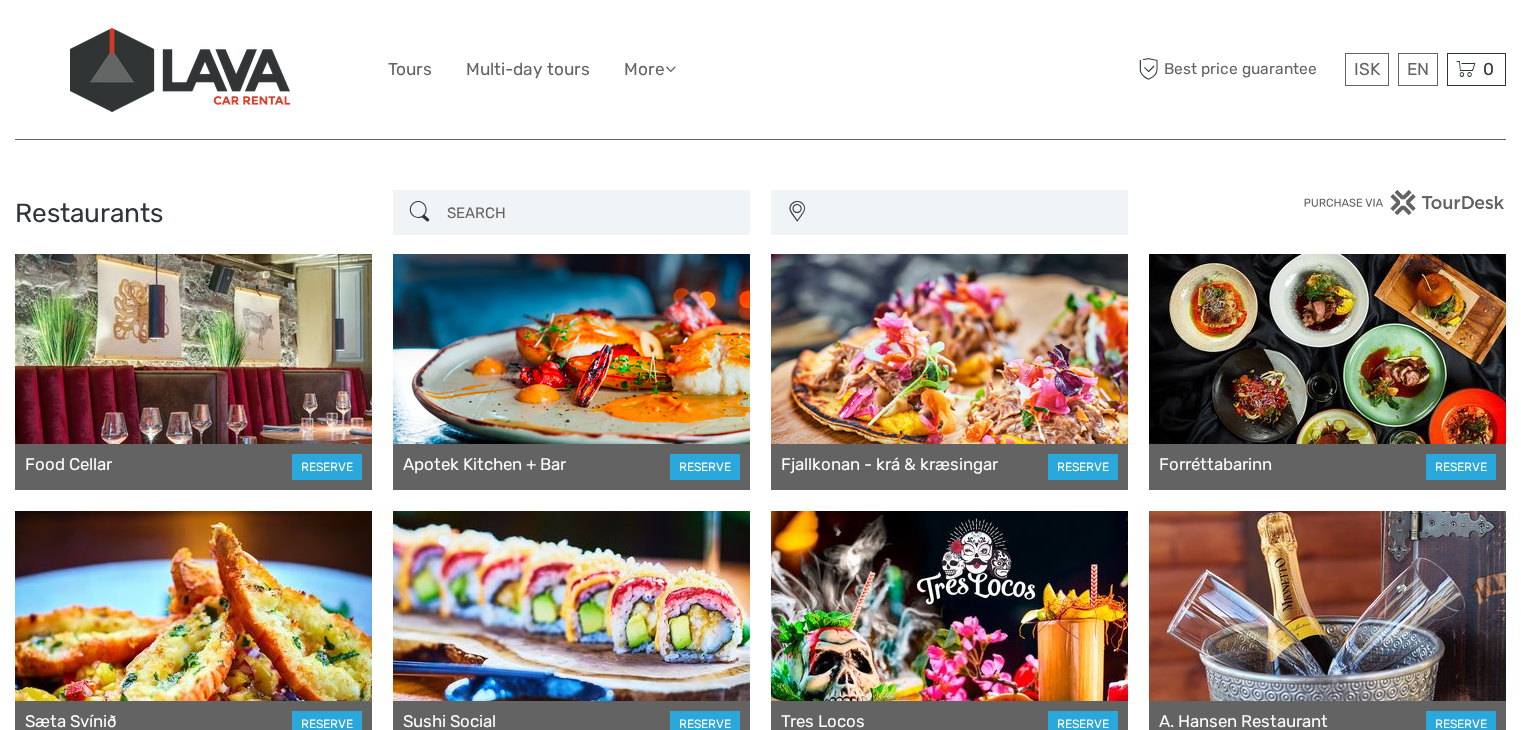 scroll, scrollTop: 0, scrollLeft: 0, axis: both 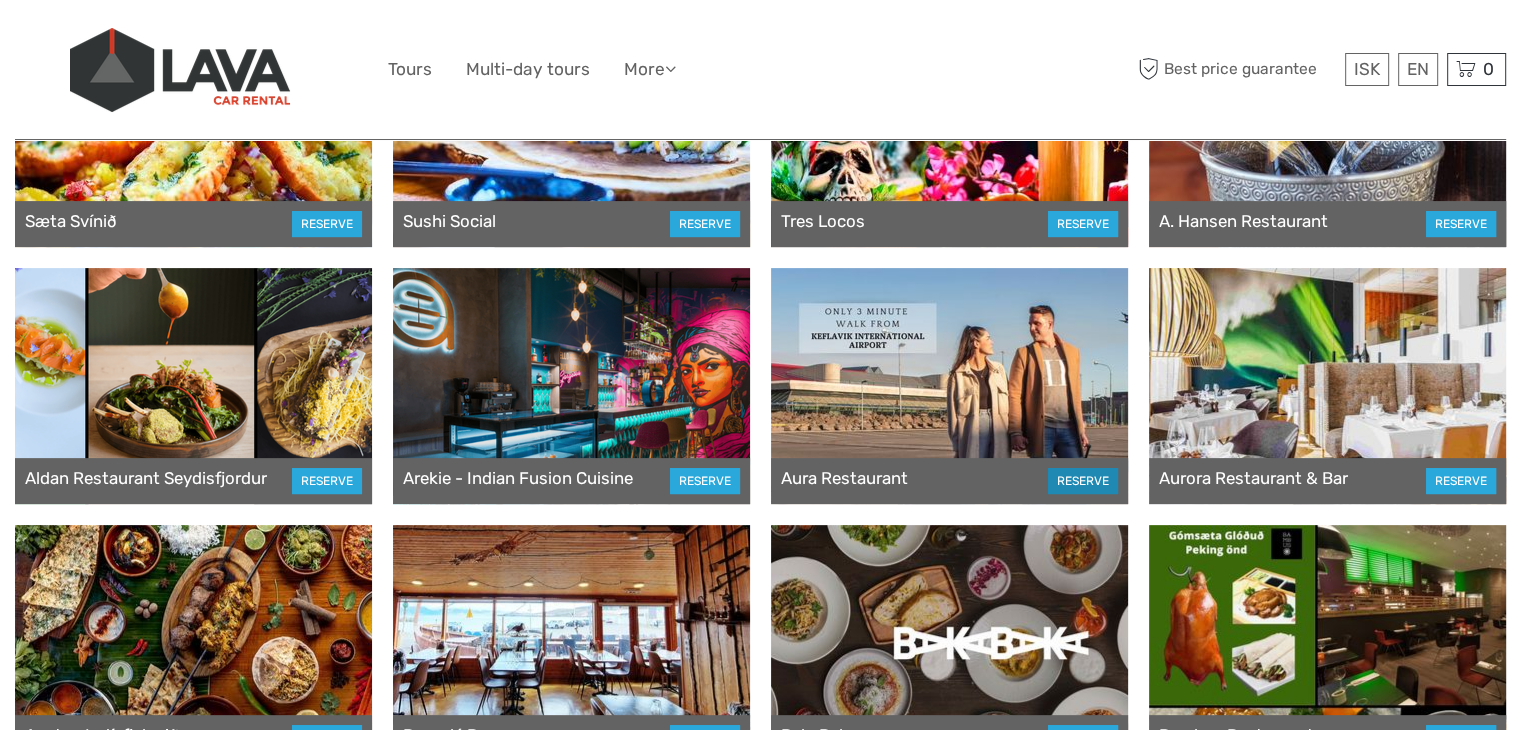 click on "RESERVE" at bounding box center (1083, 481) 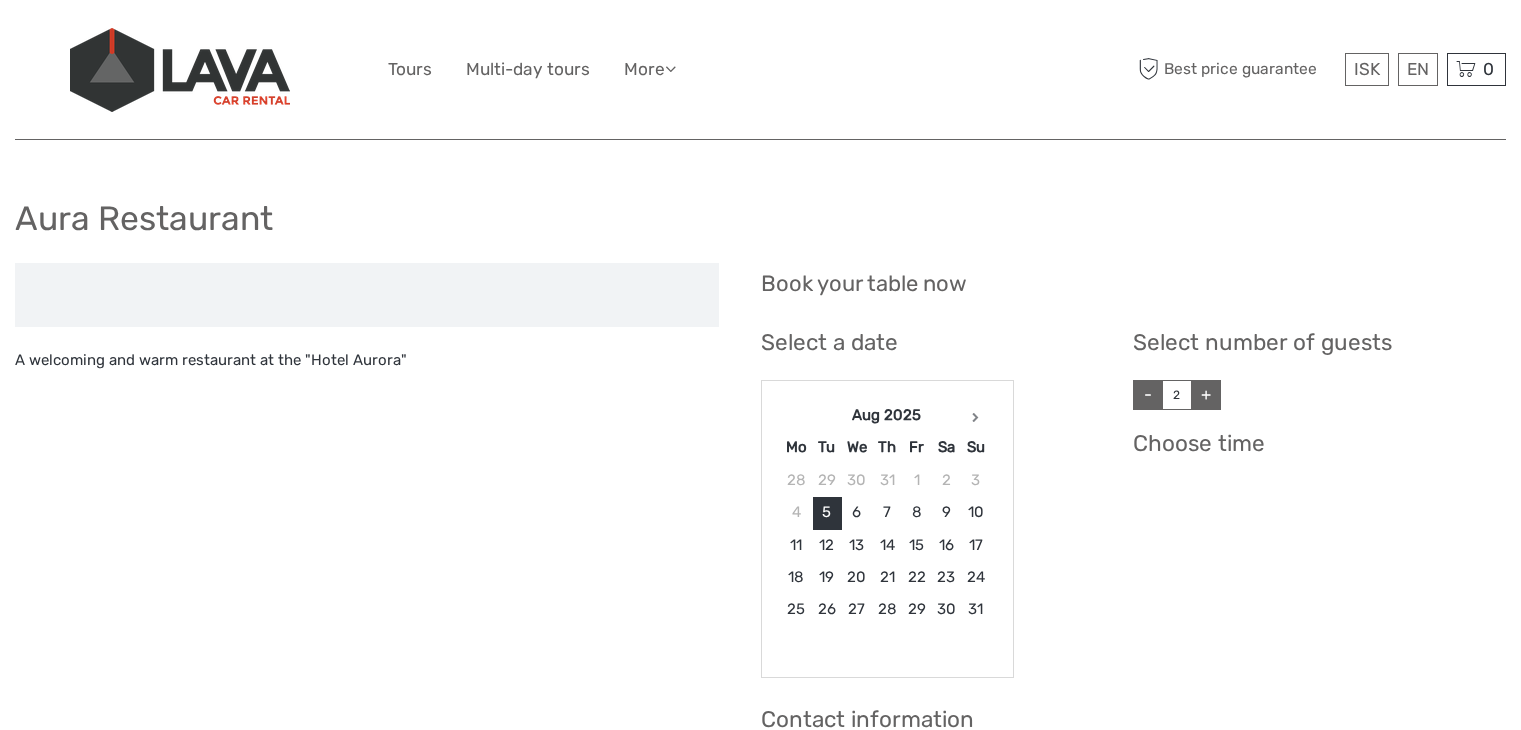 scroll, scrollTop: 0, scrollLeft: 0, axis: both 